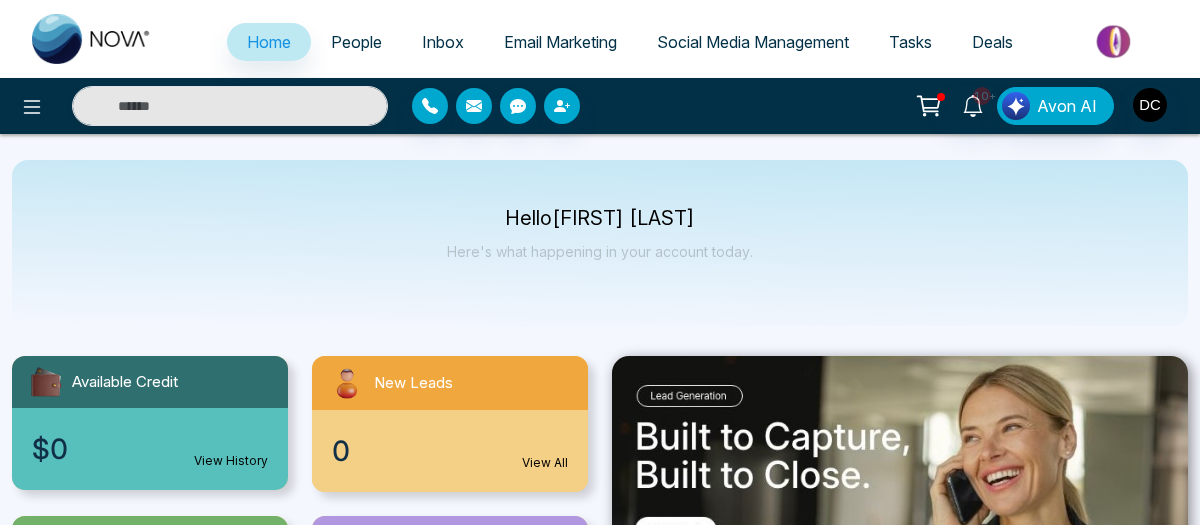 select on "*" 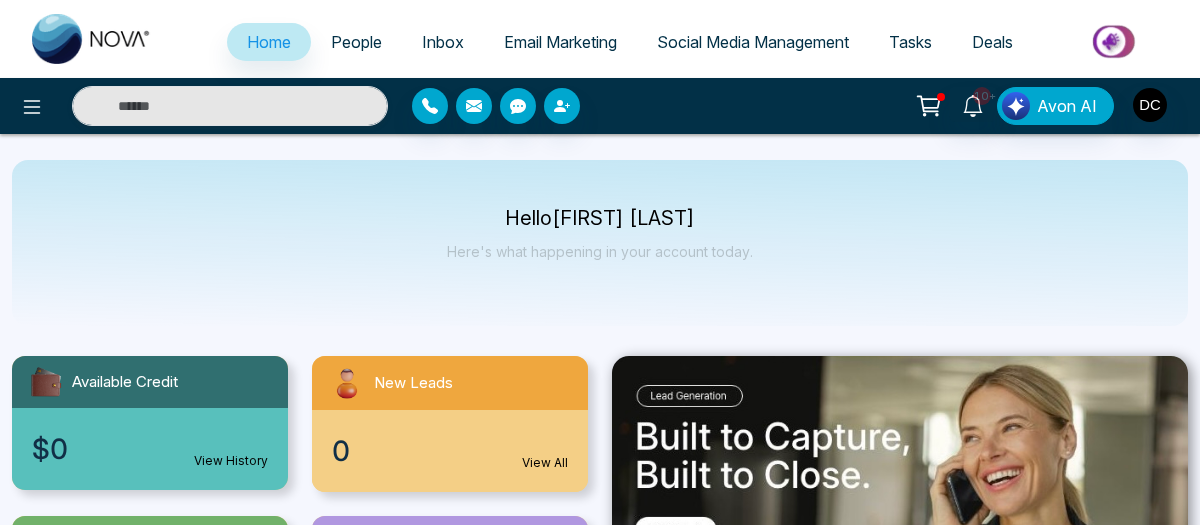 select on "*" 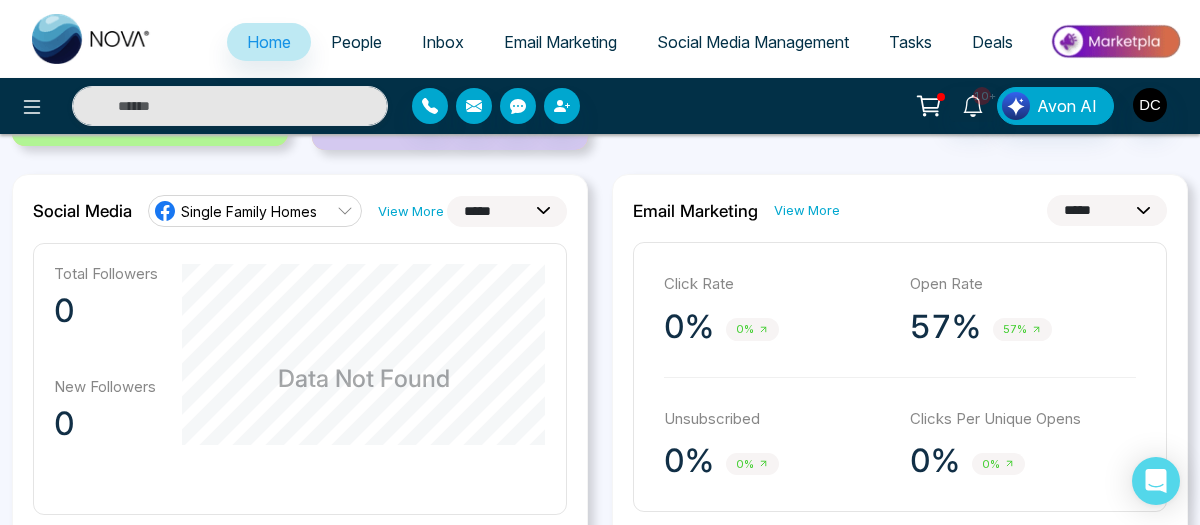 scroll, scrollTop: 600, scrollLeft: 0, axis: vertical 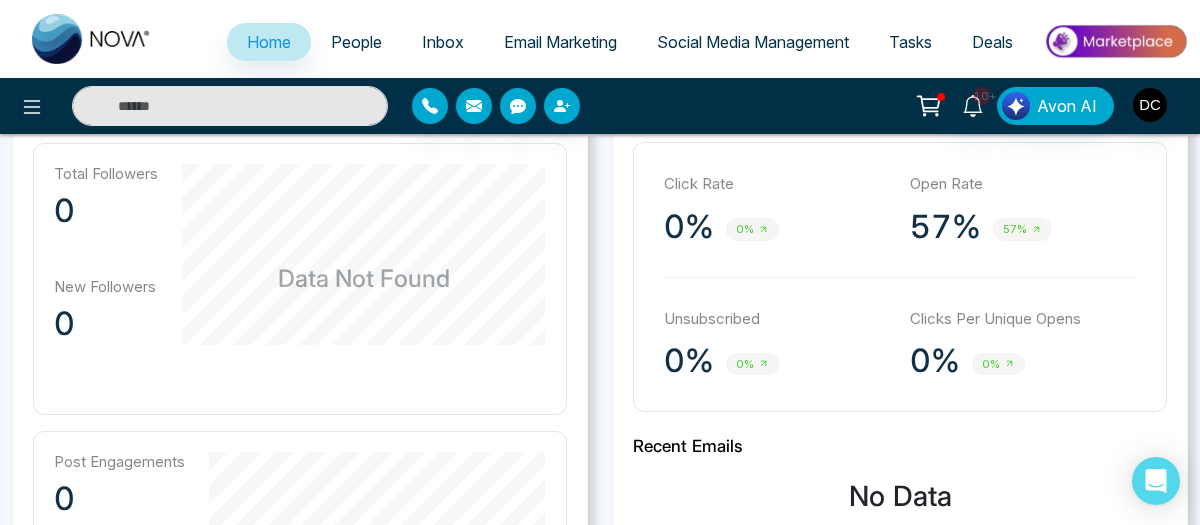 click on "Email Marketing" at bounding box center [560, 42] 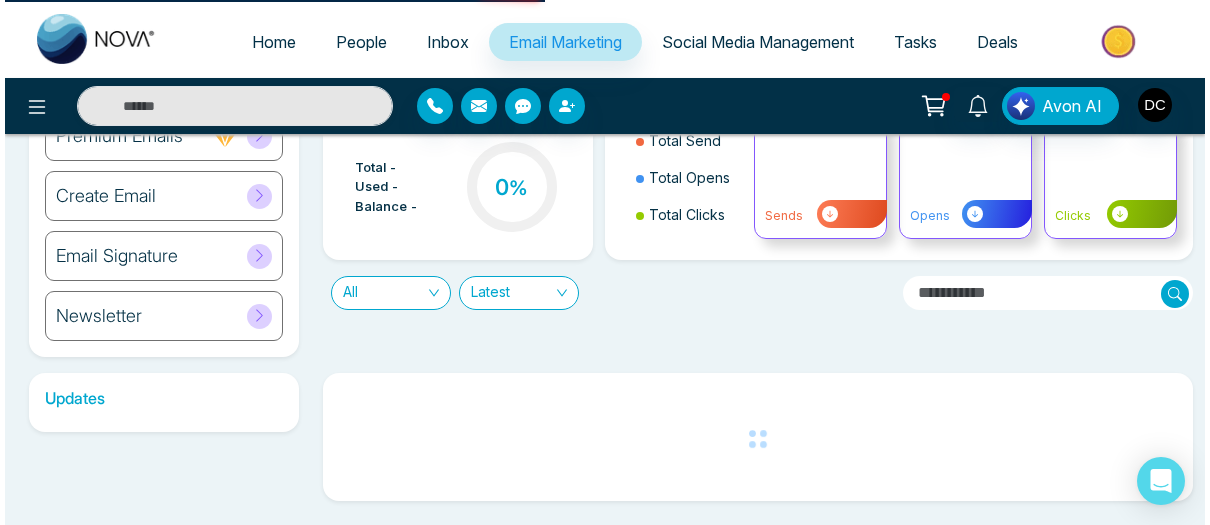 scroll, scrollTop: 0, scrollLeft: 0, axis: both 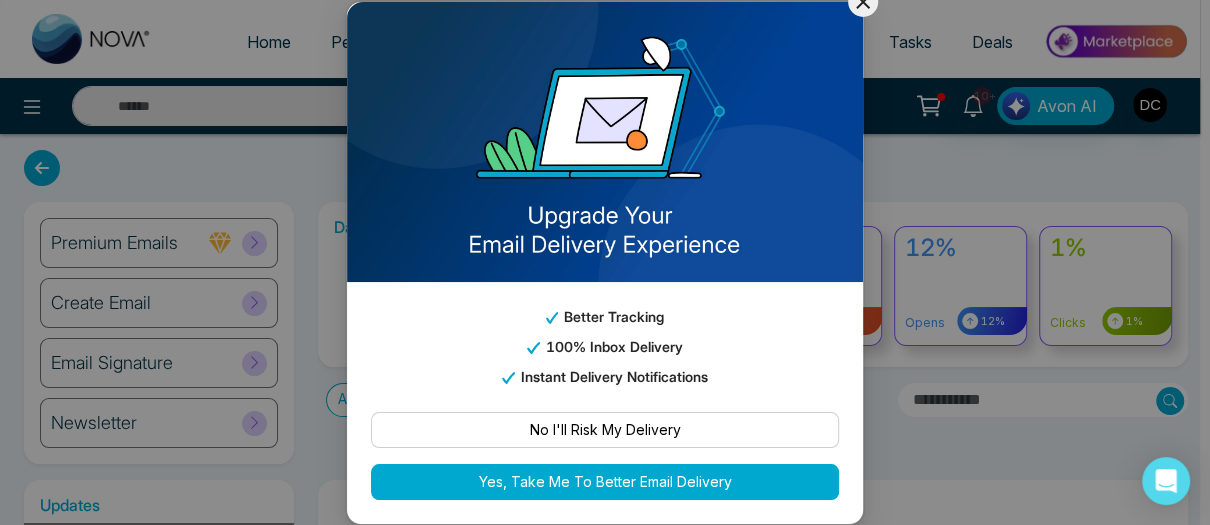 click on "Yes, Take Me To Better Email Delivery" at bounding box center [605, 482] 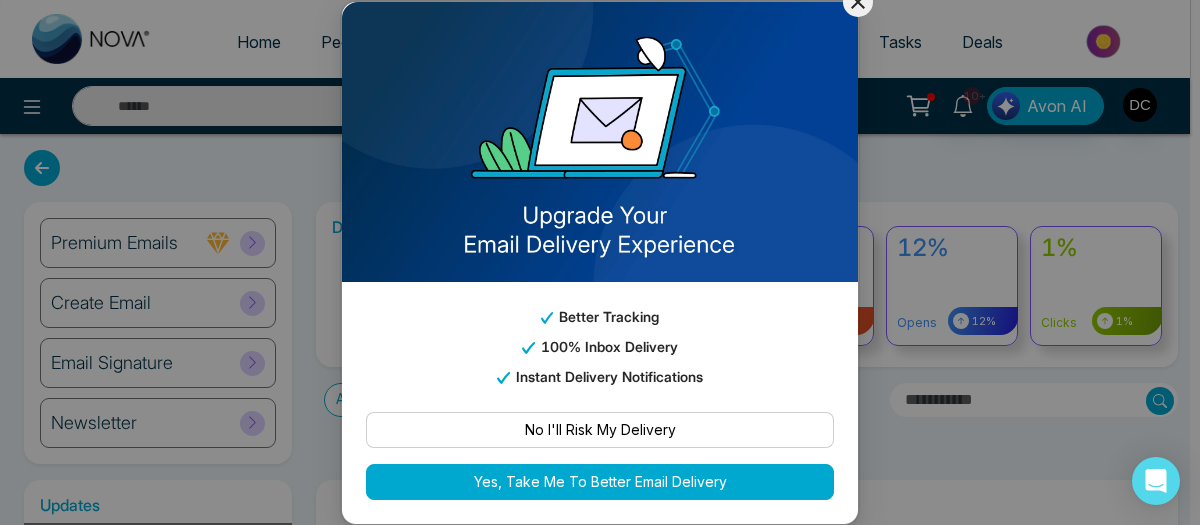 select 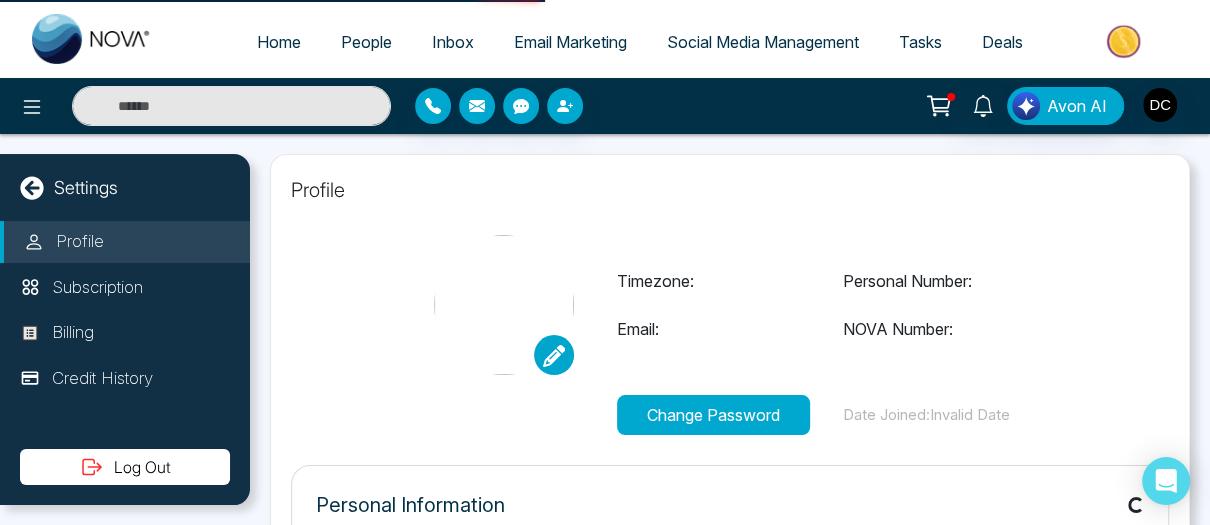 type on "**********" 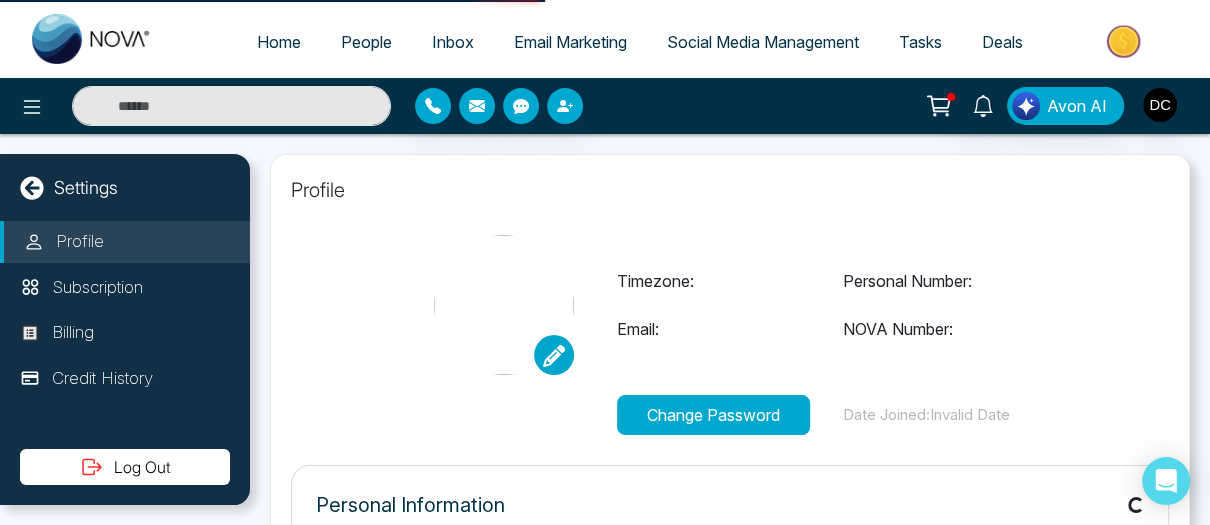 type on "**********" 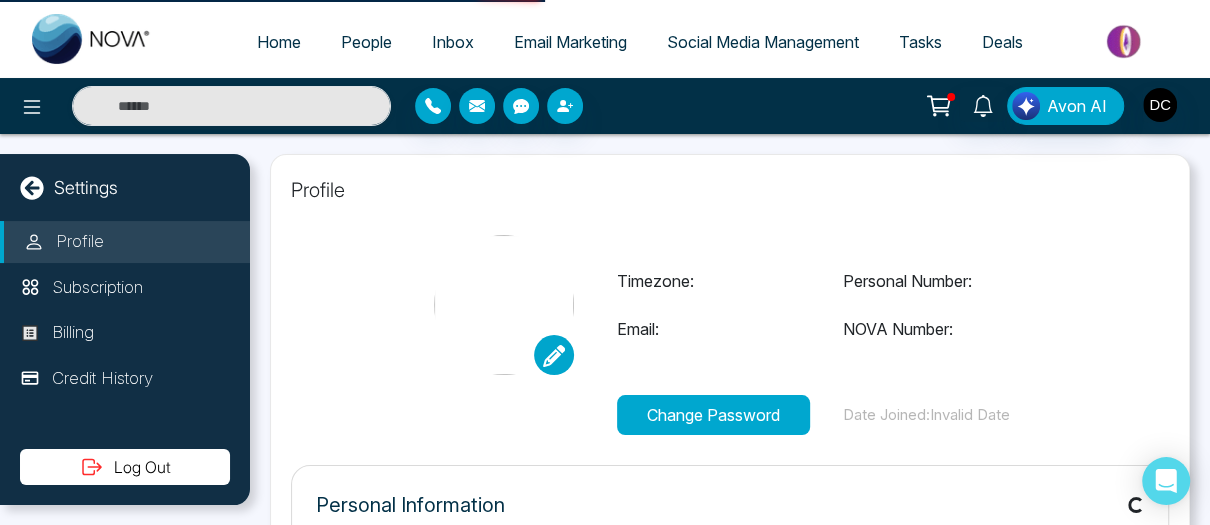 select on "**" 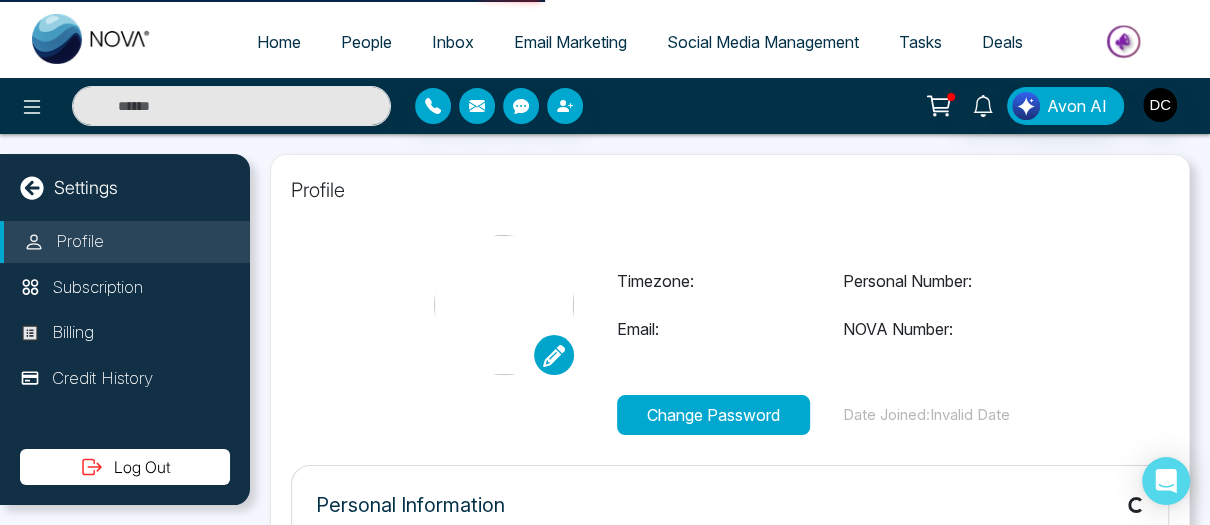 type on "**********" 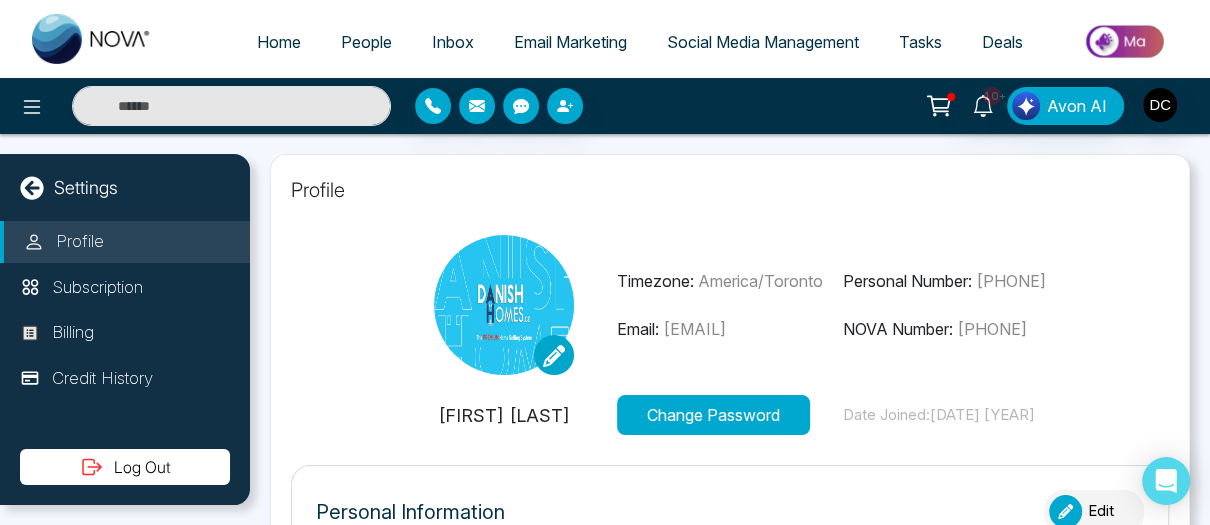 type on "**********" 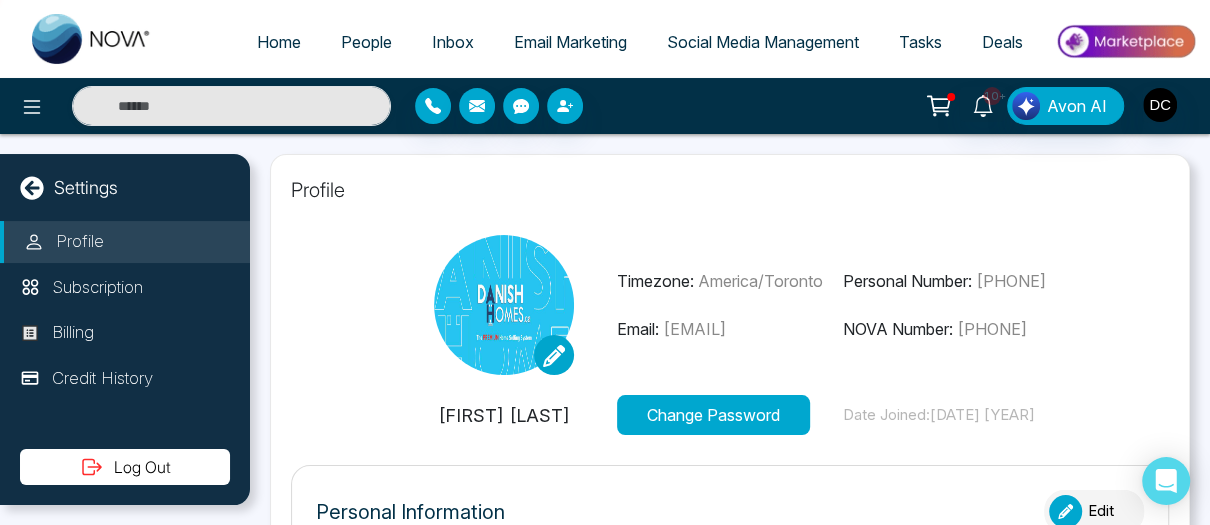 type on "**********" 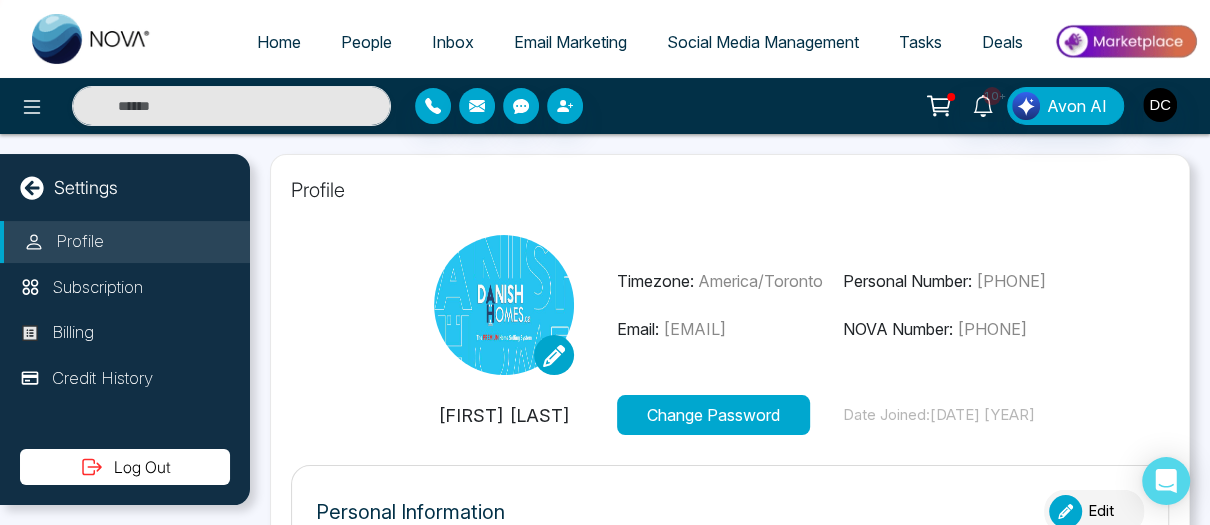type on "**********" 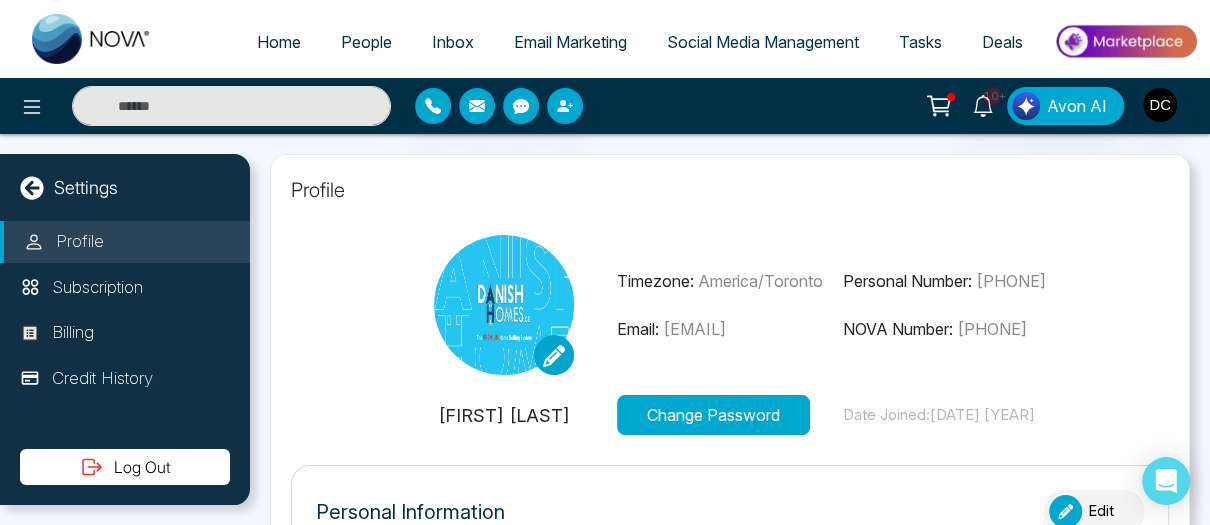 type on "**********" 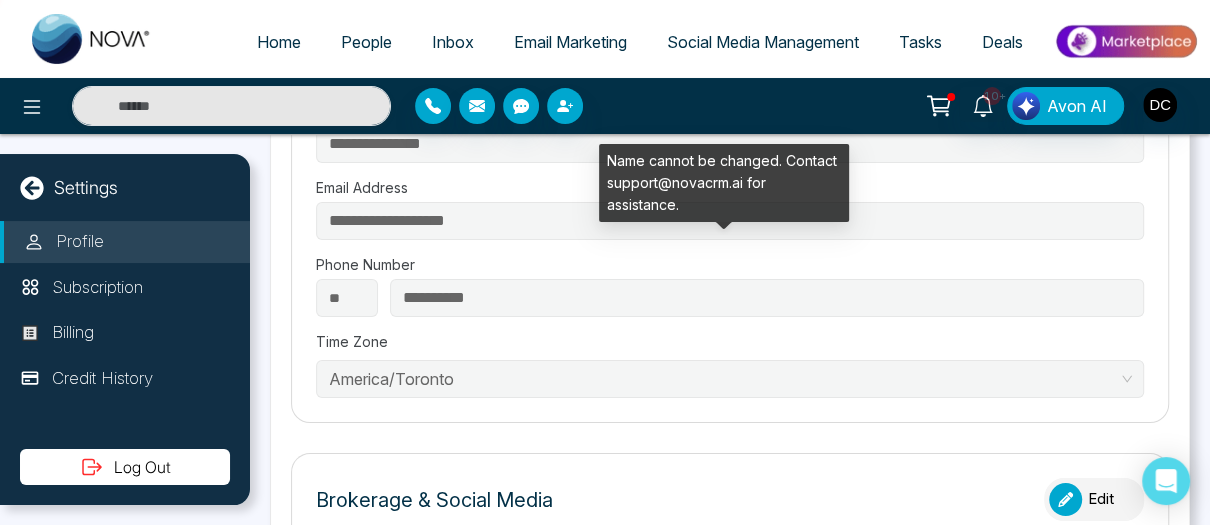 scroll, scrollTop: 500, scrollLeft: 0, axis: vertical 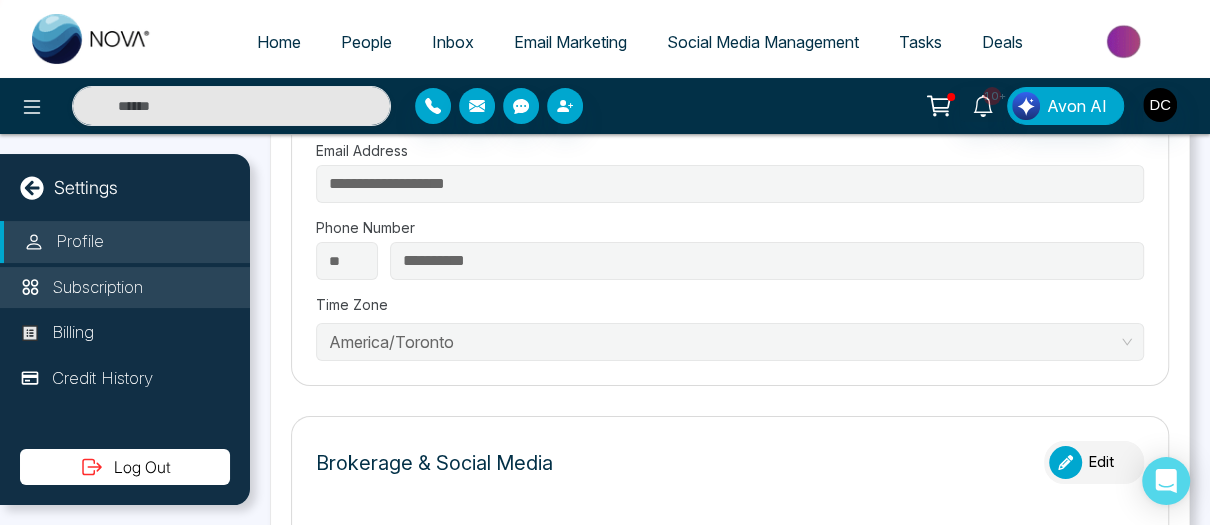 click on "Subscription" at bounding box center [97, 288] 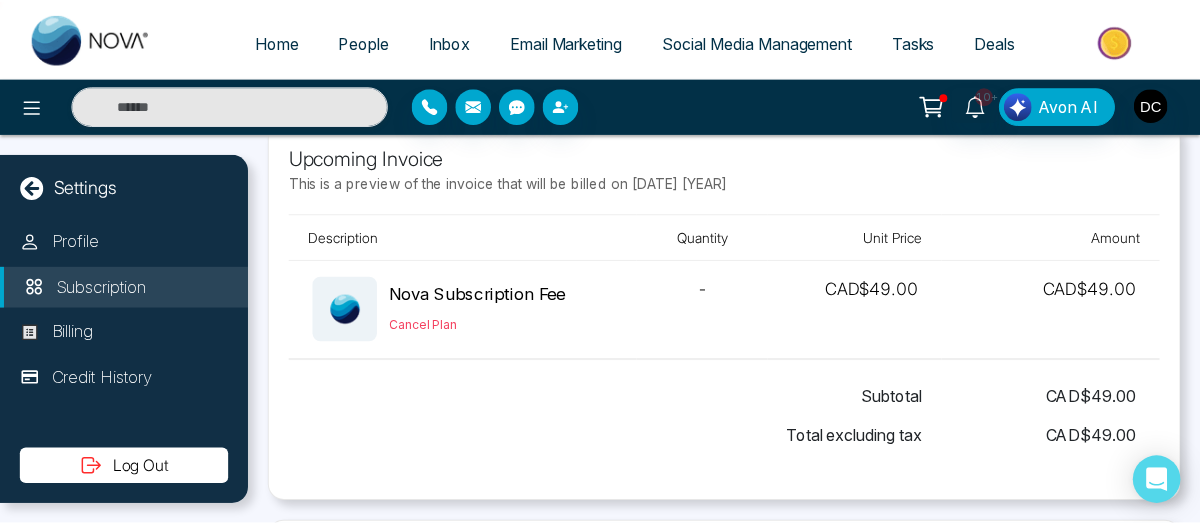 scroll, scrollTop: 0, scrollLeft: 0, axis: both 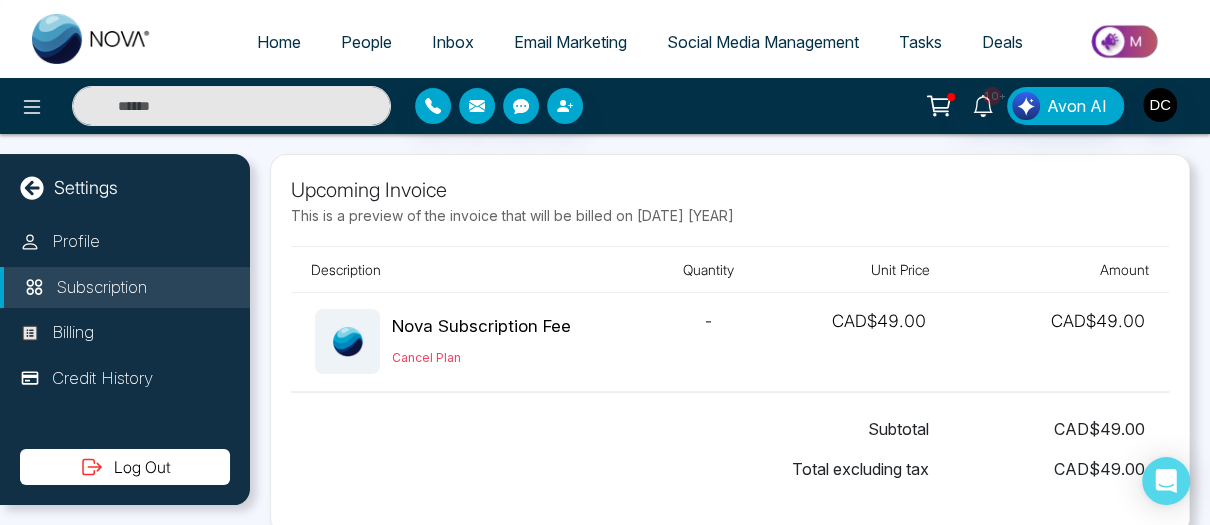 click on "Email Marketing" at bounding box center (570, 42) 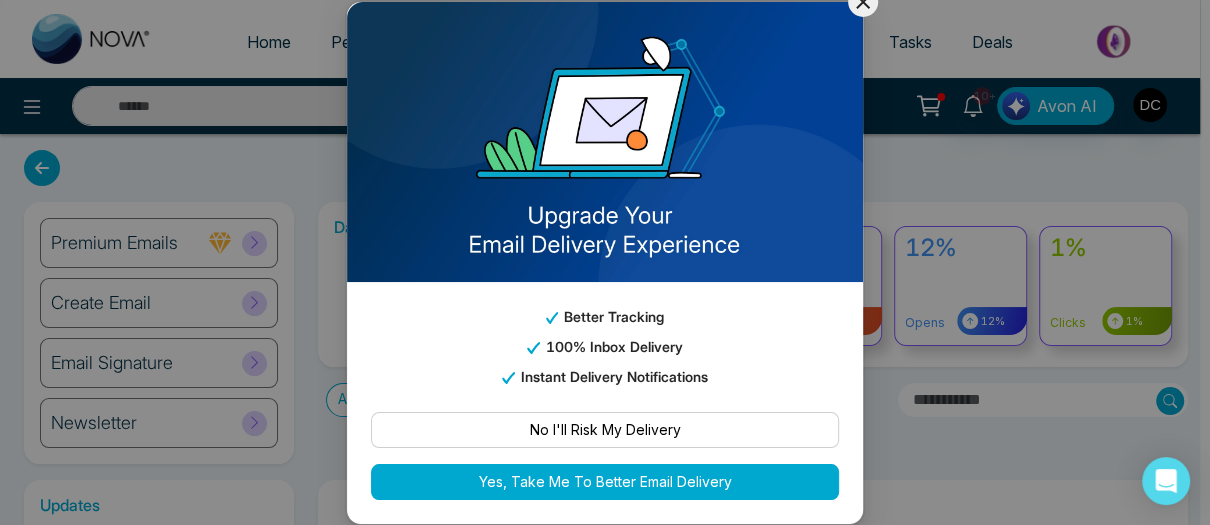click 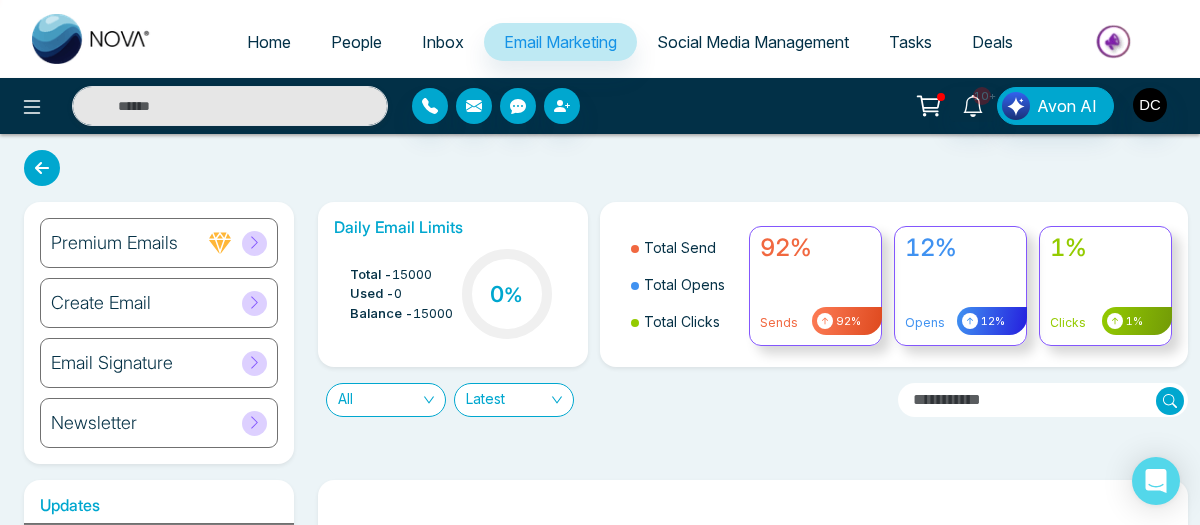 click on "Premium Emails" at bounding box center [159, 243] 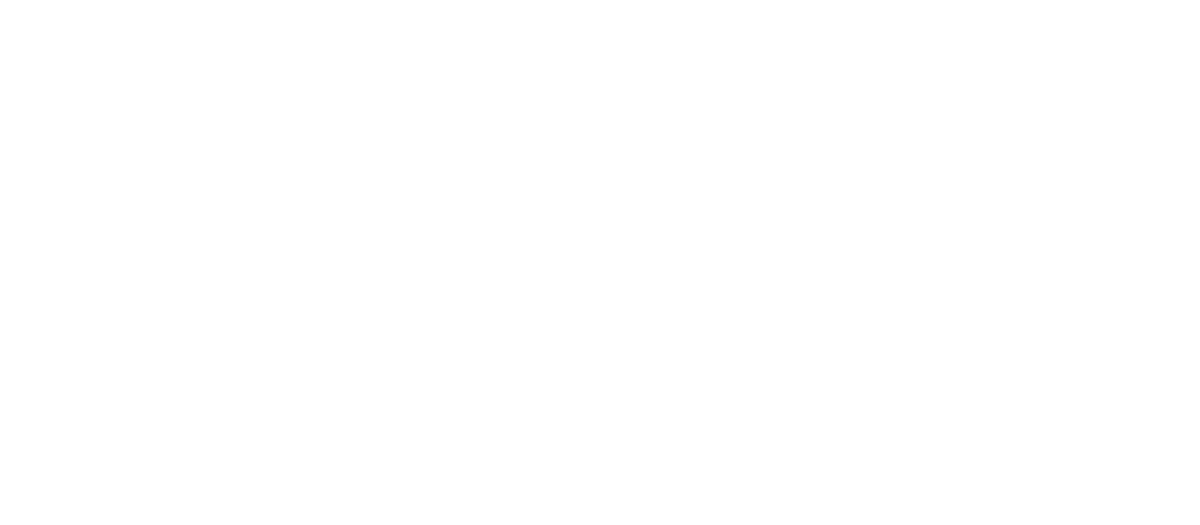 scroll, scrollTop: 0, scrollLeft: 0, axis: both 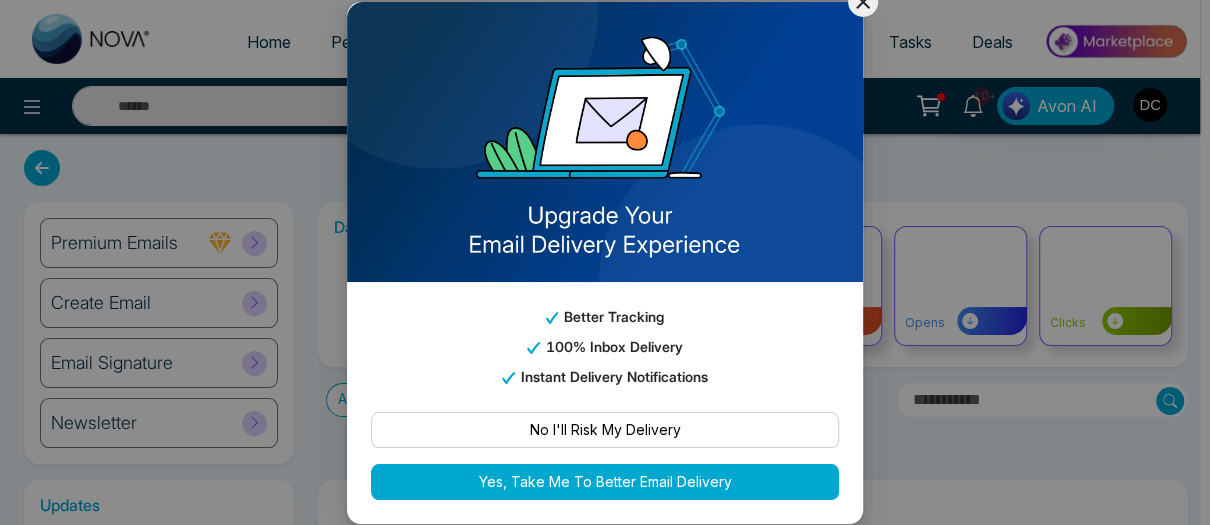 click 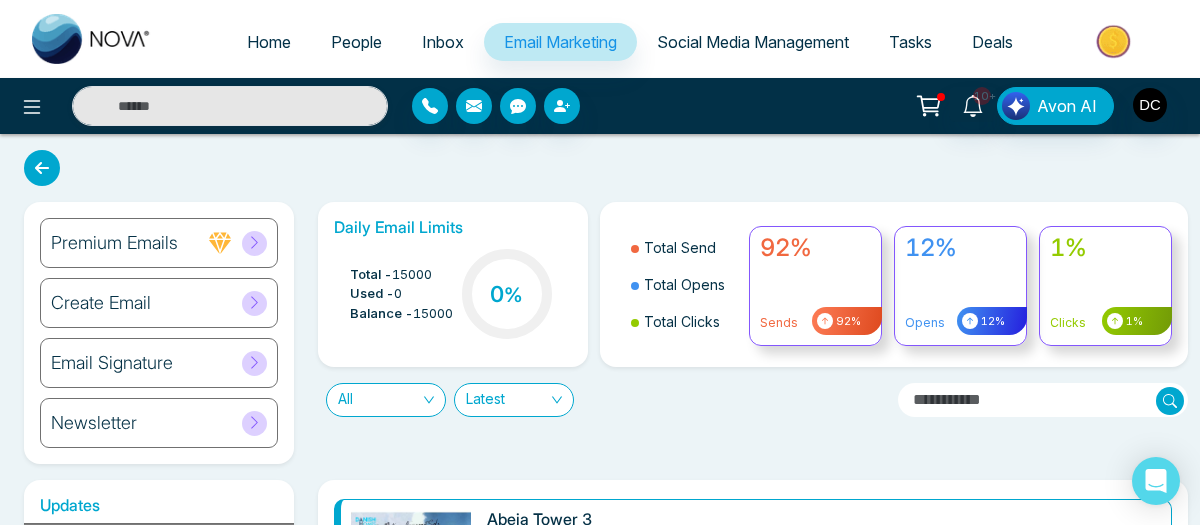 click on "Create Email" at bounding box center [159, 303] 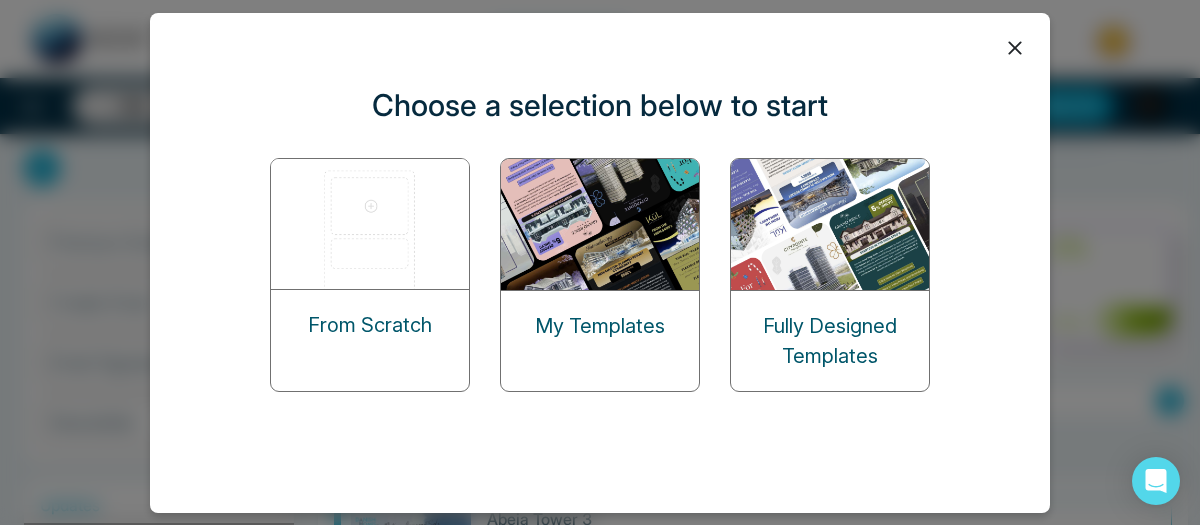 click on "Fully Designed Templates" at bounding box center [830, 341] 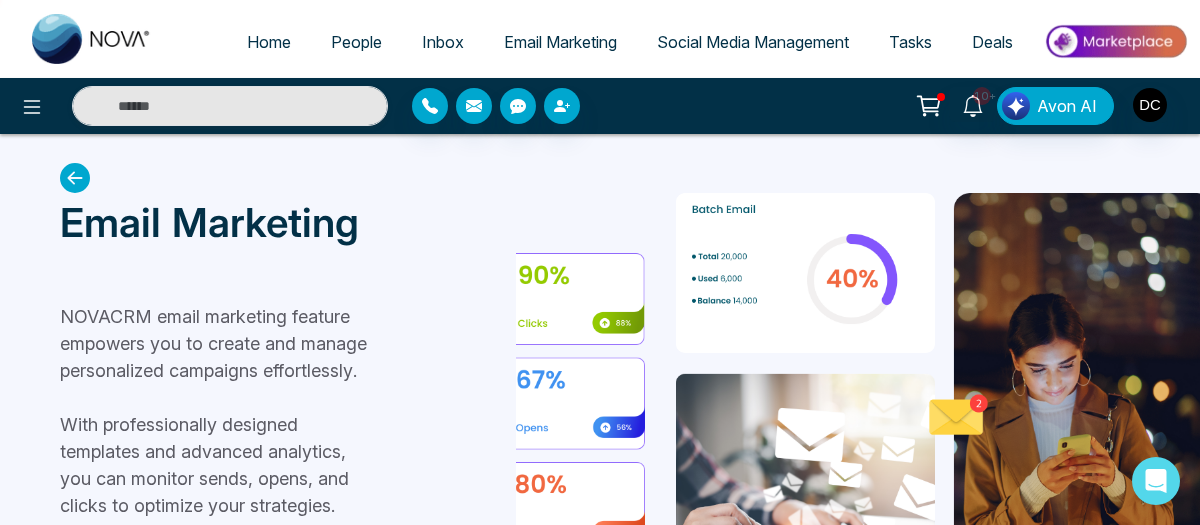 scroll, scrollTop: 0, scrollLeft: 0, axis: both 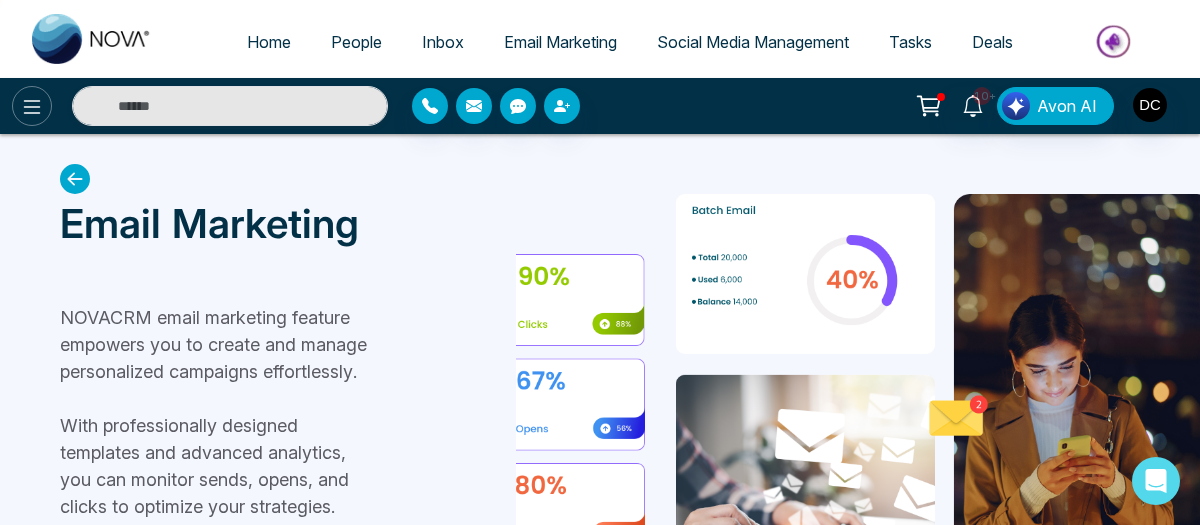 click 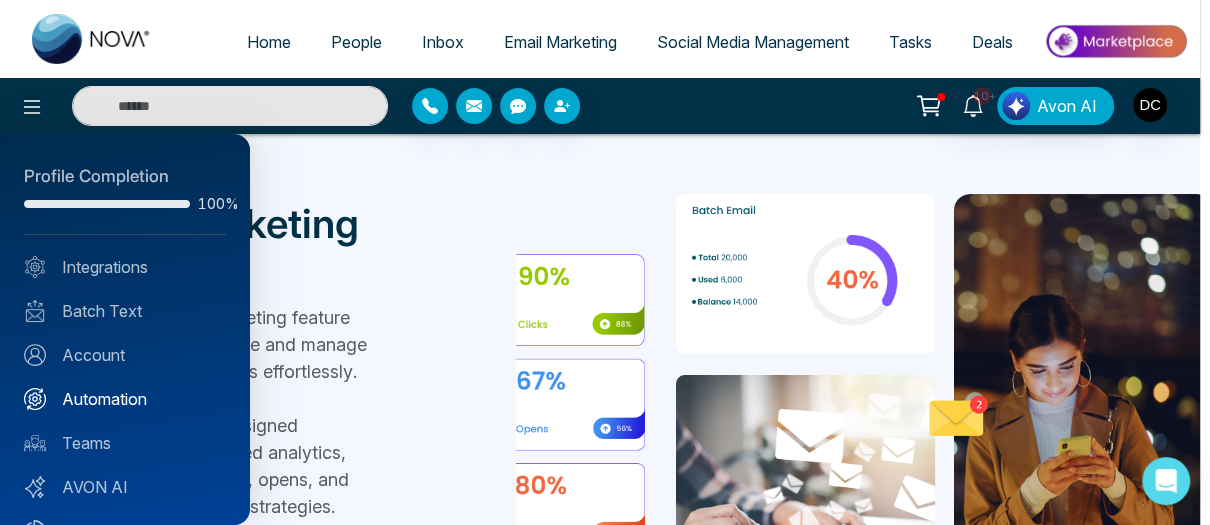 click on "Automation" at bounding box center [125, 399] 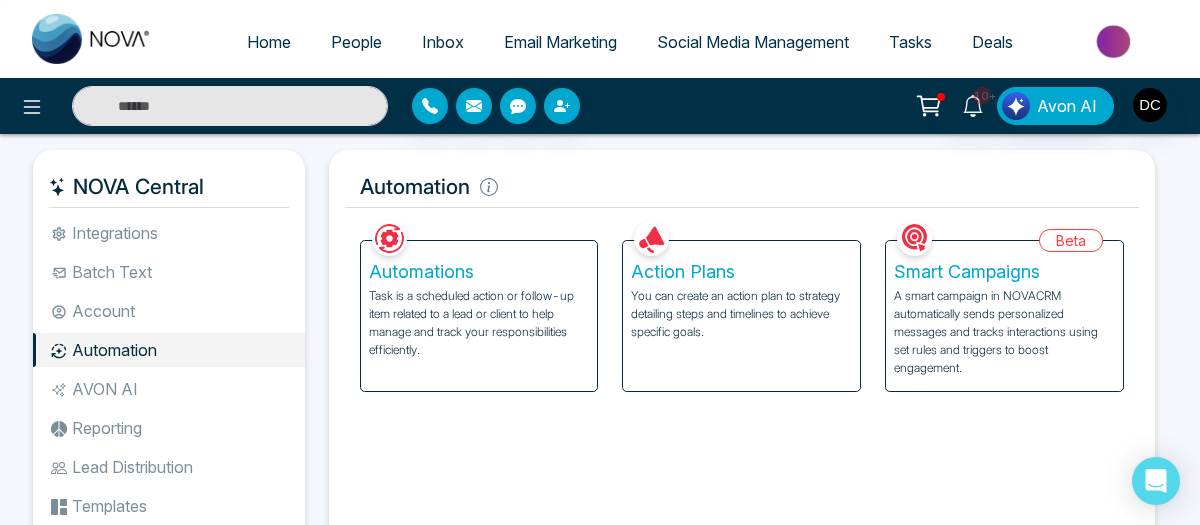 scroll, scrollTop: 22, scrollLeft: 0, axis: vertical 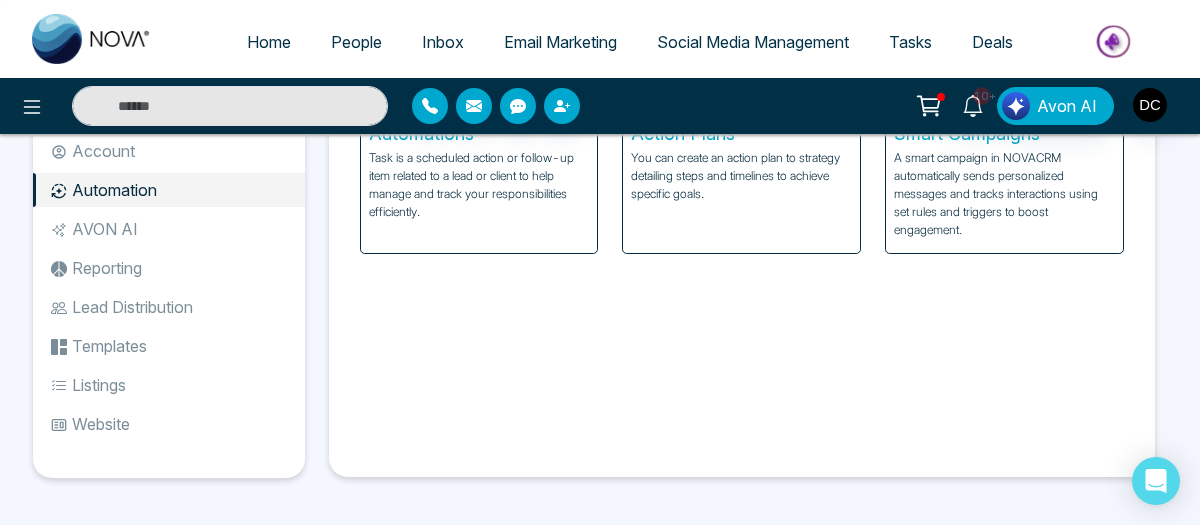 click on "Listings" at bounding box center [169, 385] 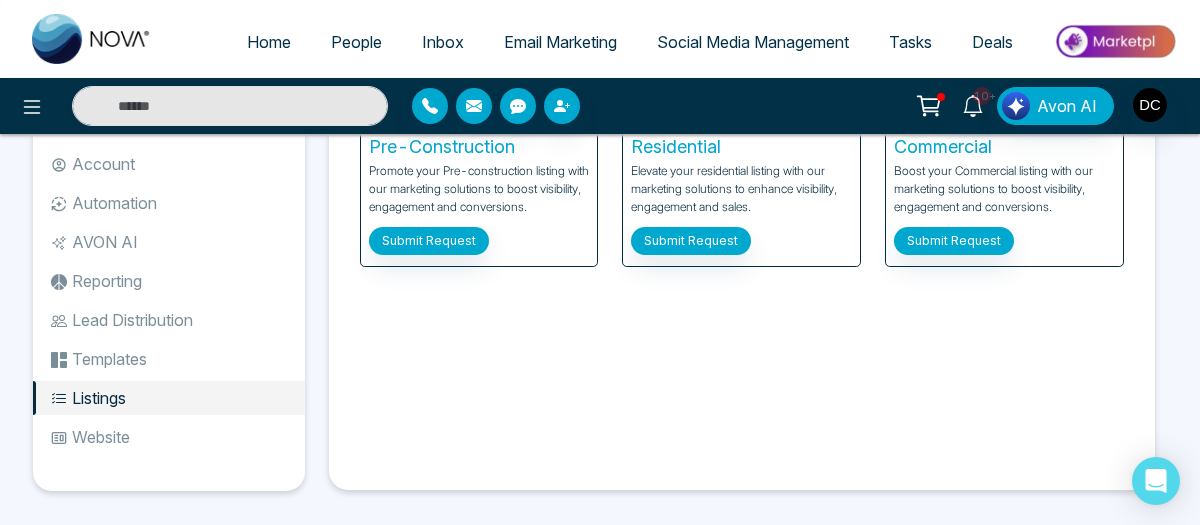 scroll, scrollTop: 138, scrollLeft: 0, axis: vertical 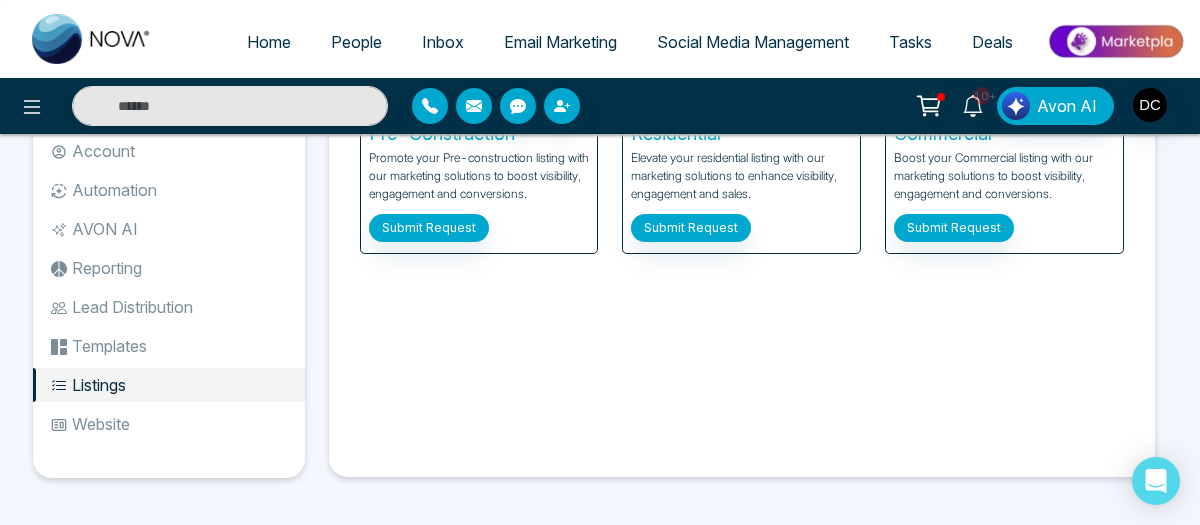 click on "Website" at bounding box center (169, 424) 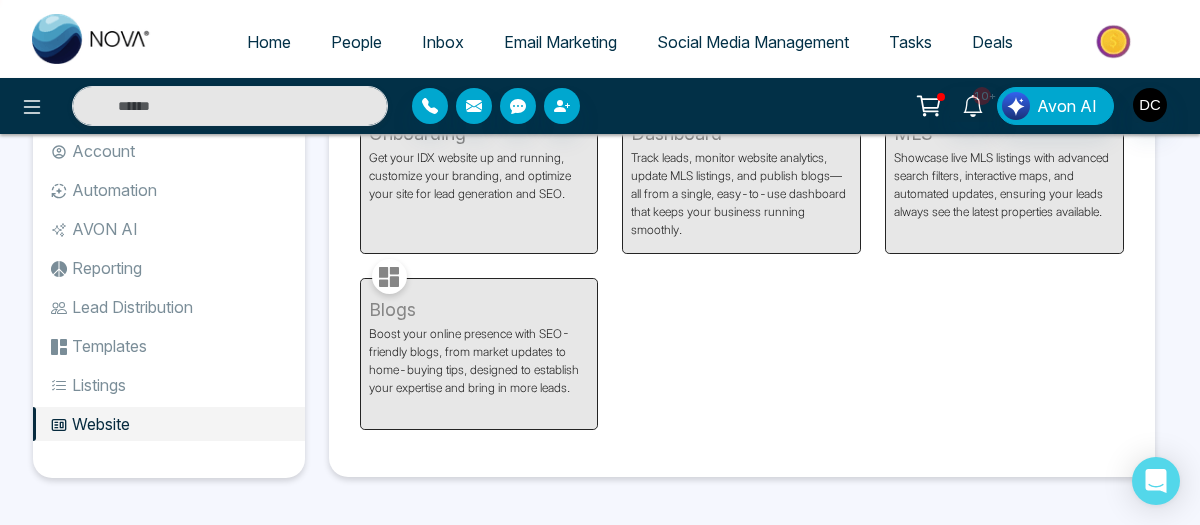 scroll, scrollTop: 0, scrollLeft: 0, axis: both 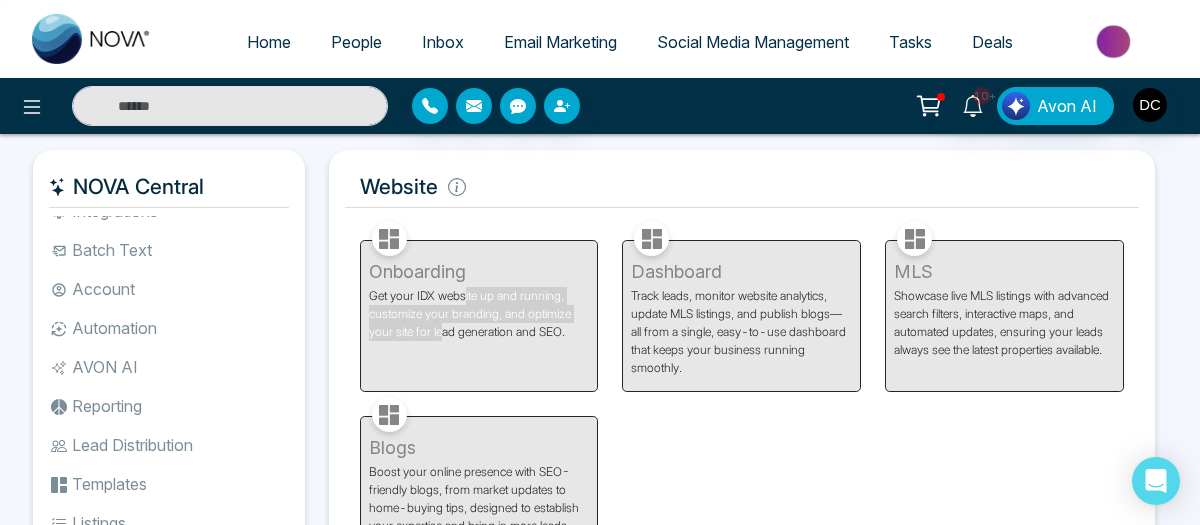 drag, startPoint x: 464, startPoint y: 303, endPoint x: 442, endPoint y: 386, distance: 85.86617 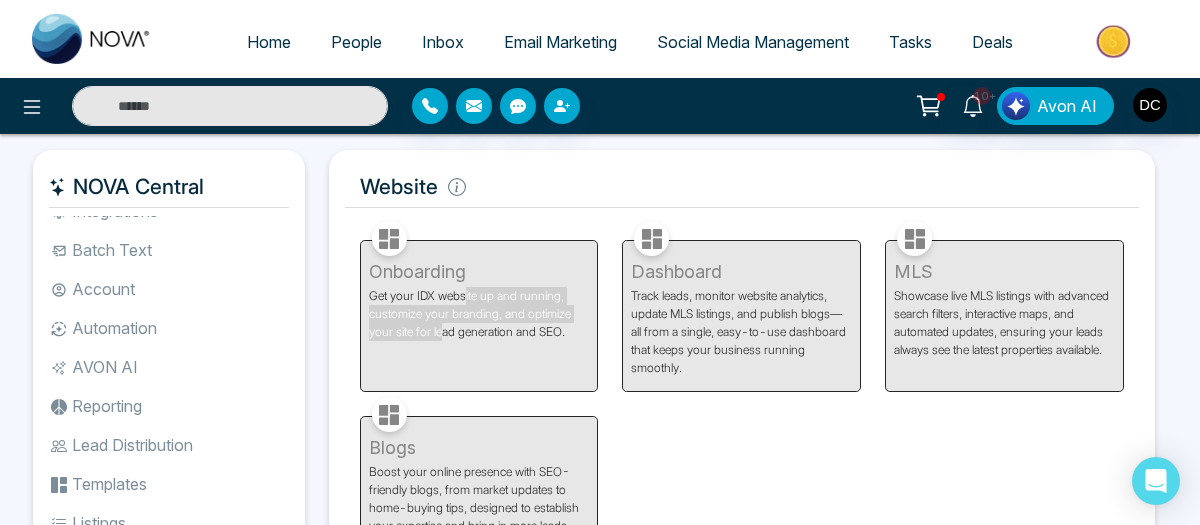 click on "Onboarding Get your IDX website up and running, customize your branding, and optimize your site for lead generation and SEO." at bounding box center [479, 304] 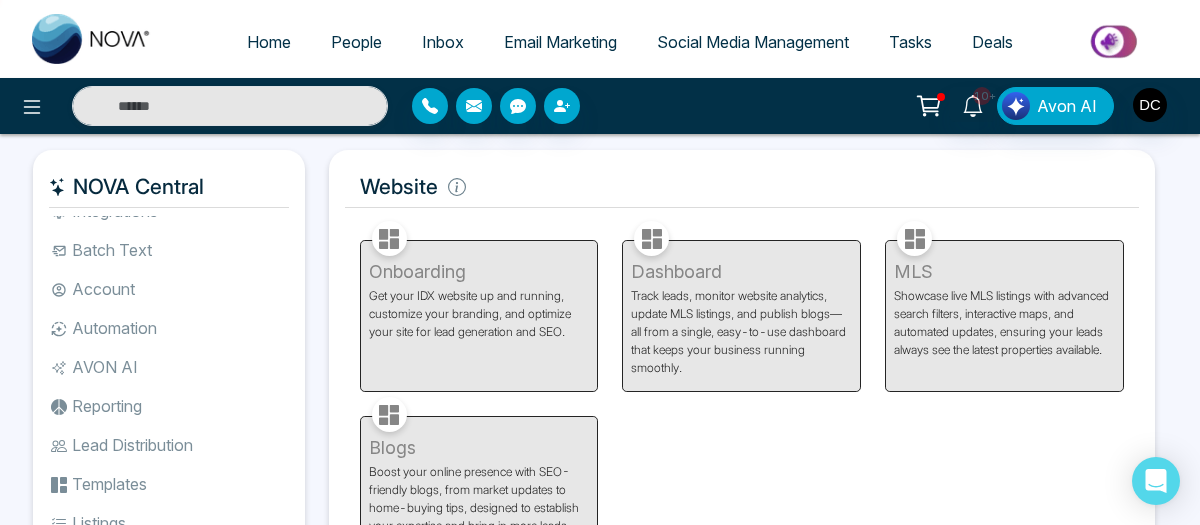 click on "Onboarding Get your IDX website up and running, customize your branding, and optimize your site for lead generation and SEO." at bounding box center [479, 304] 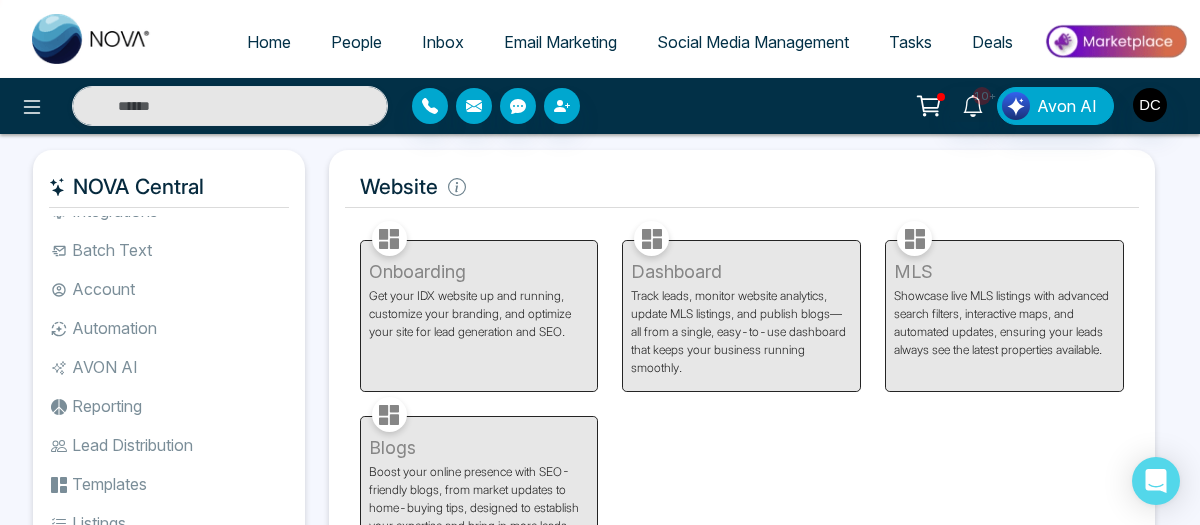 click on "Dashboard Track leads, monitor website analytics, update MLS listings, and publish blogs—all from a single, easy-to-use dashboard that keeps your business running smoothly." at bounding box center [741, 304] 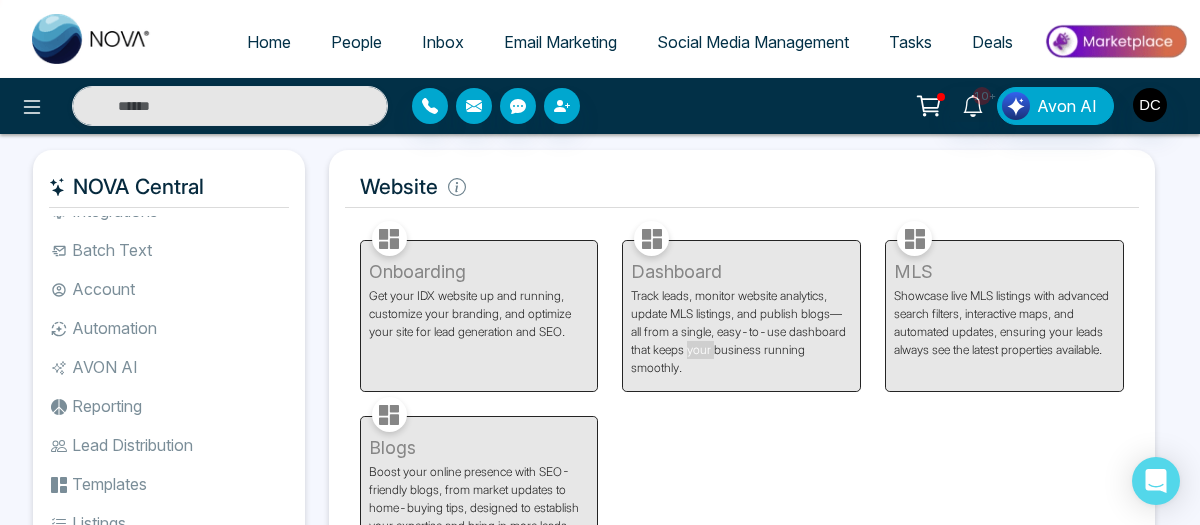 click on "Dashboard Track leads, monitor website analytics, update MLS listings, and publish blogs—all from a single, easy-to-use dashboard that keeps your business running smoothly." at bounding box center (741, 304) 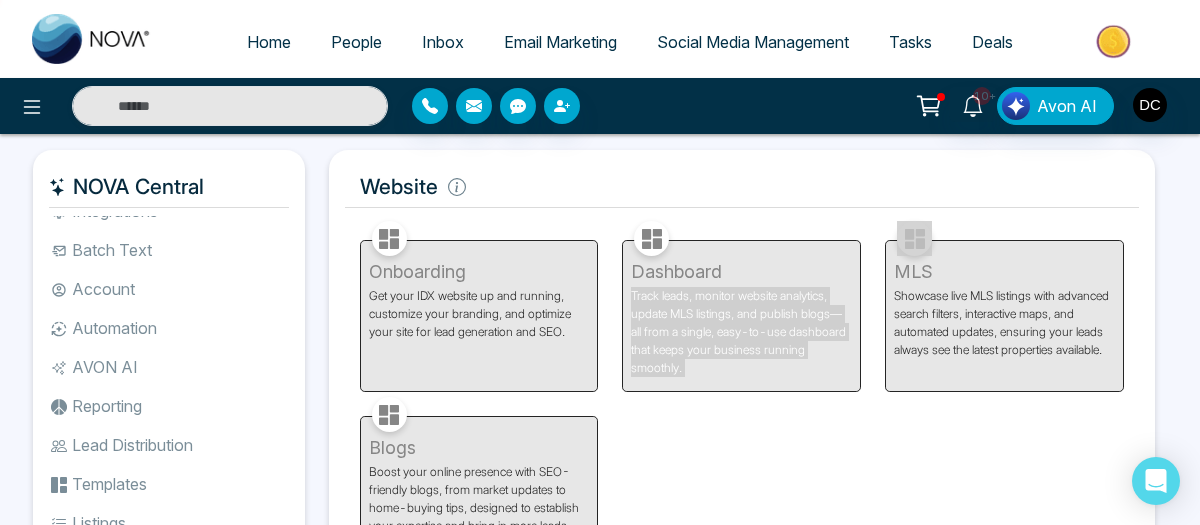 click on "Dashboard Track leads, monitor website analytics, update MLS listings, and publish blogs—all from a single, easy-to-use dashboard that keeps your business running smoothly." at bounding box center [741, 304] 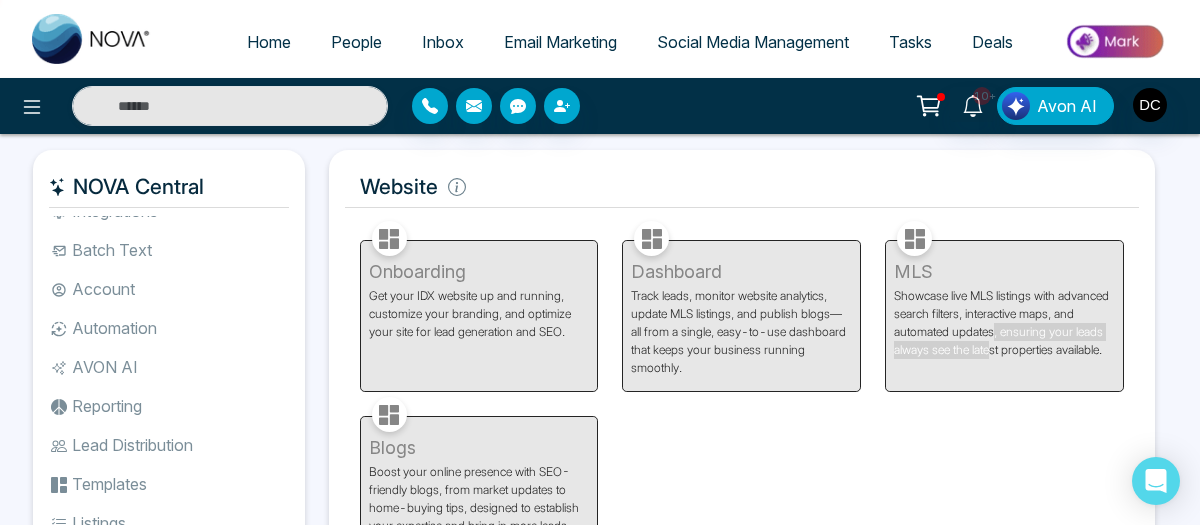click on "MLS Showcase live MLS listings with advanced search filters, interactive maps, and automated updates, ensuring your leads always see the latest properties available." at bounding box center (1004, 304) 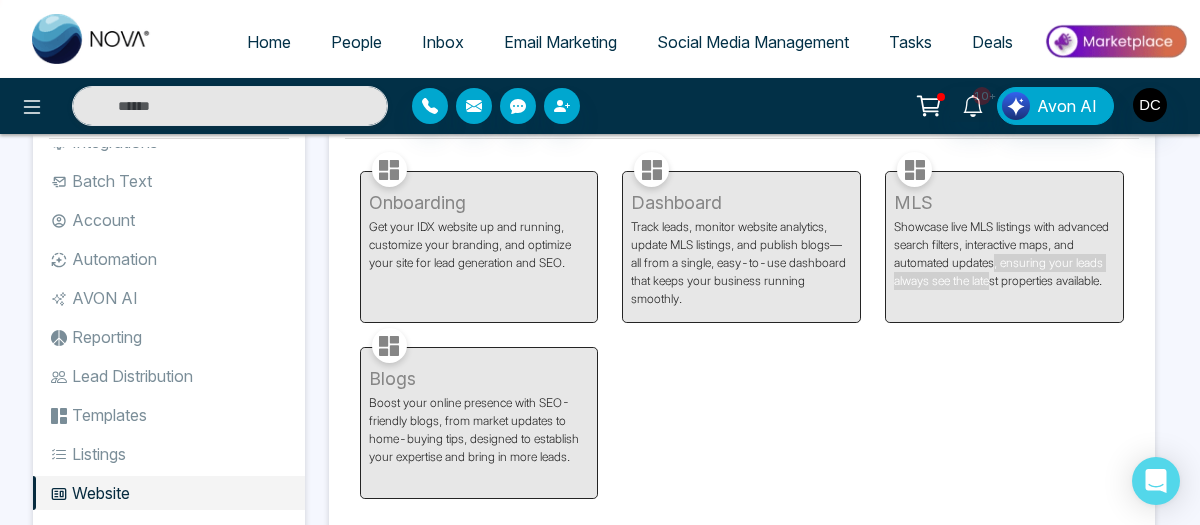 scroll, scrollTop: 138, scrollLeft: 0, axis: vertical 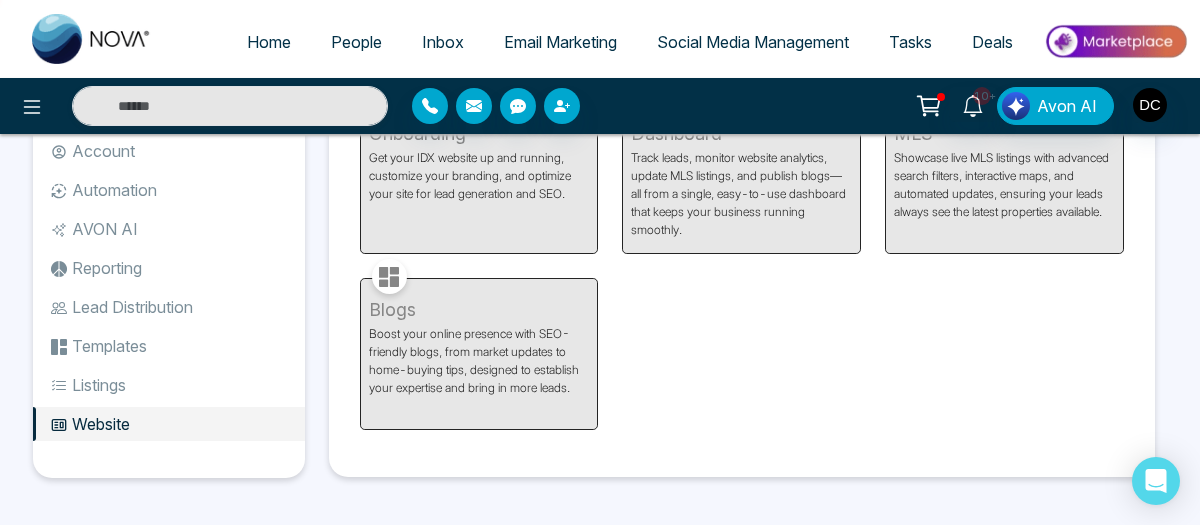 click on "Blogs Boost your online presence with SEO-friendly blogs, from market updates to home-buying tips, designed to establish your expertise and bring in more leads." at bounding box center [479, 342] 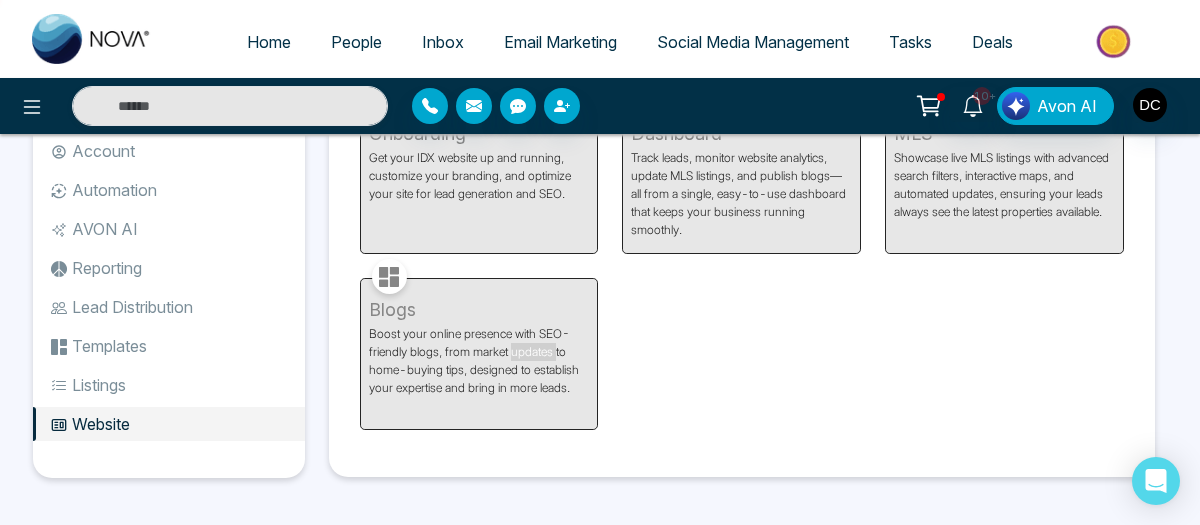 click on "Blogs Boost your online presence with SEO-friendly blogs, from market updates to home-buying tips, designed to establish your expertise and bring in more leads." at bounding box center (479, 342) 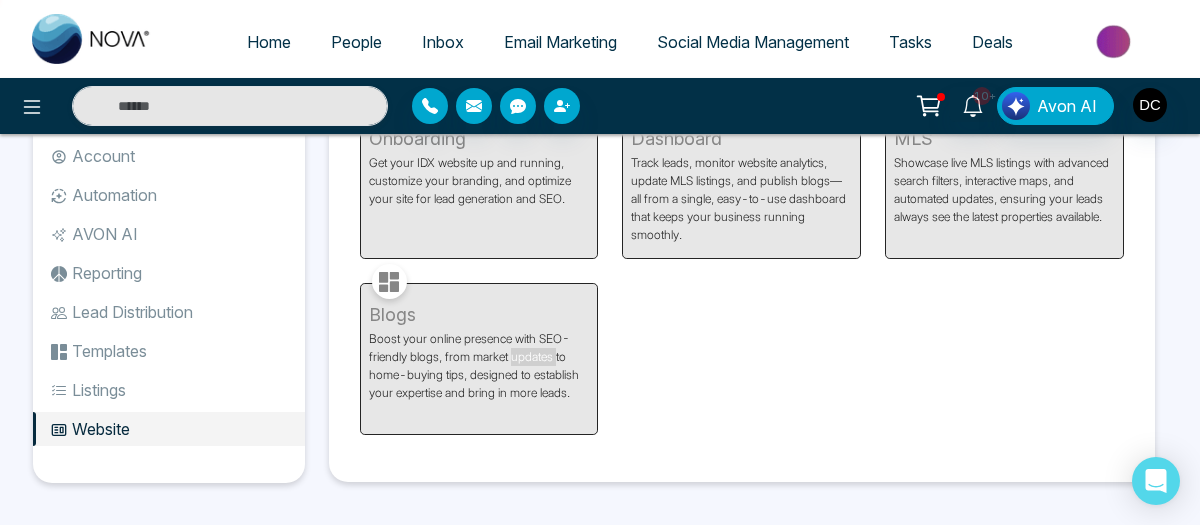 scroll, scrollTop: 138, scrollLeft: 0, axis: vertical 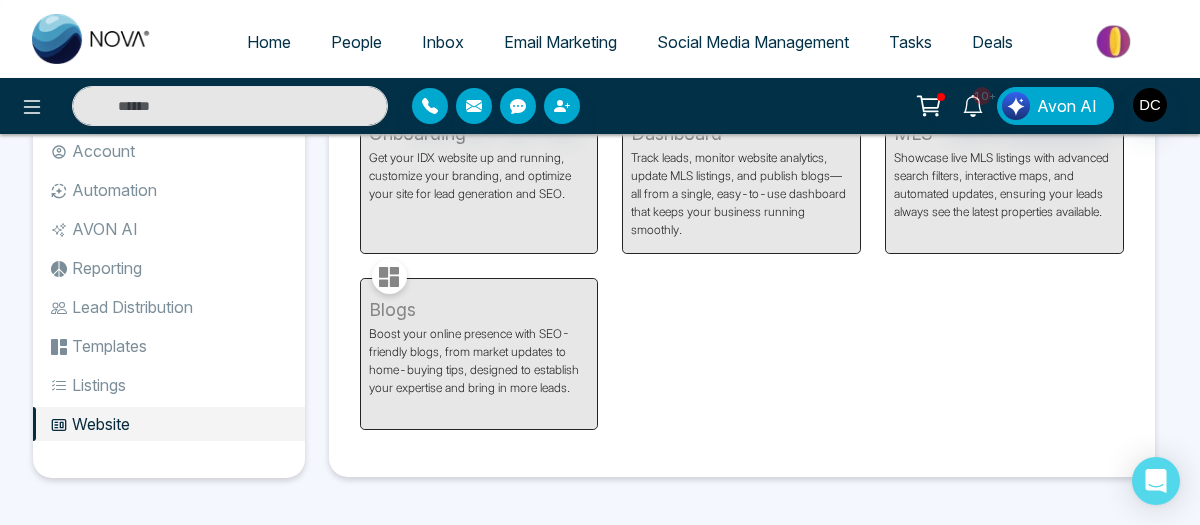 click on "Lead Distribution" at bounding box center [169, 307] 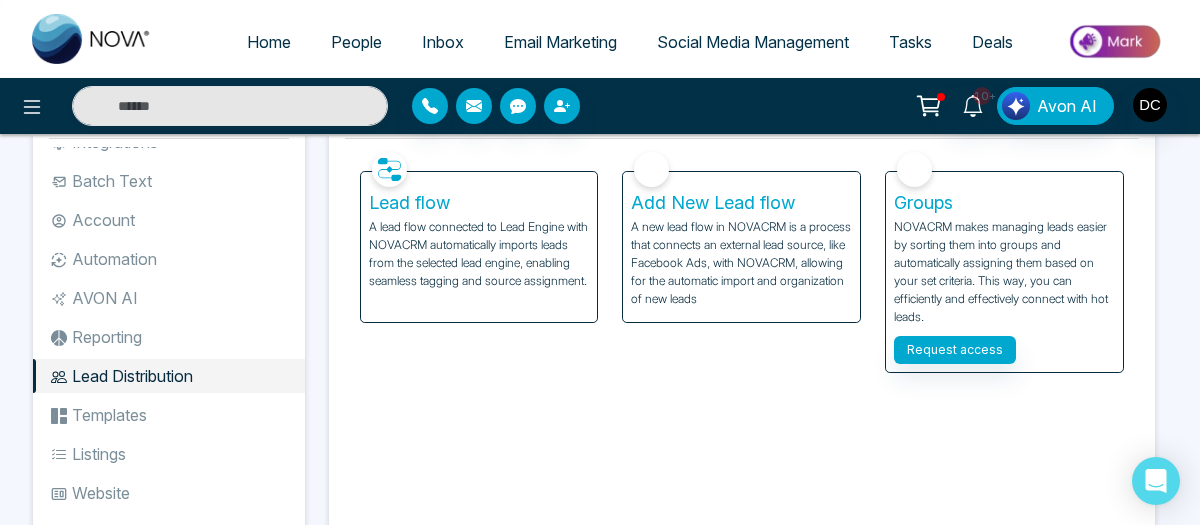 scroll, scrollTop: 0, scrollLeft: 0, axis: both 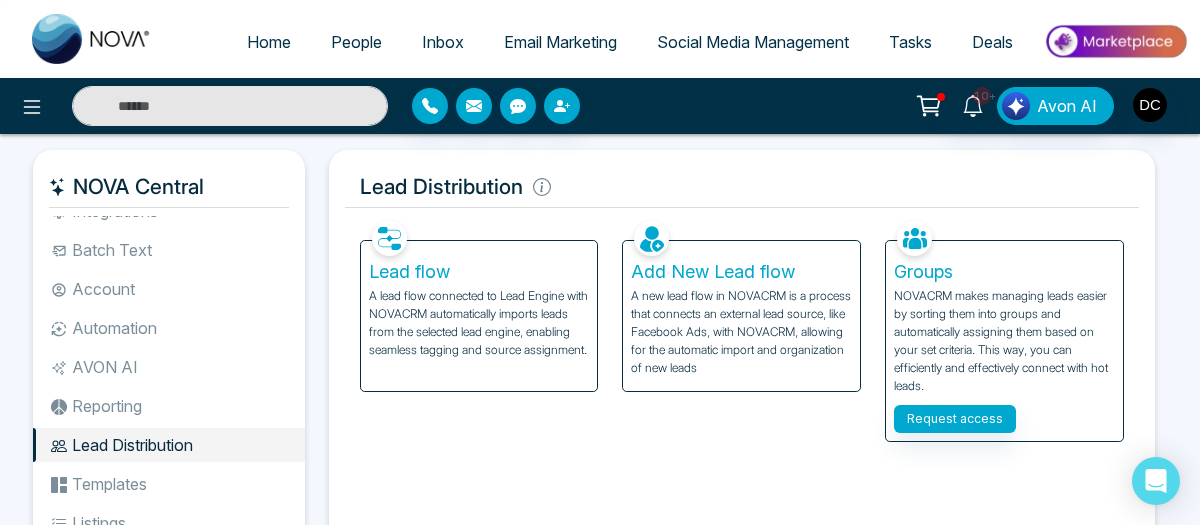 click on "Reporting" at bounding box center [169, 406] 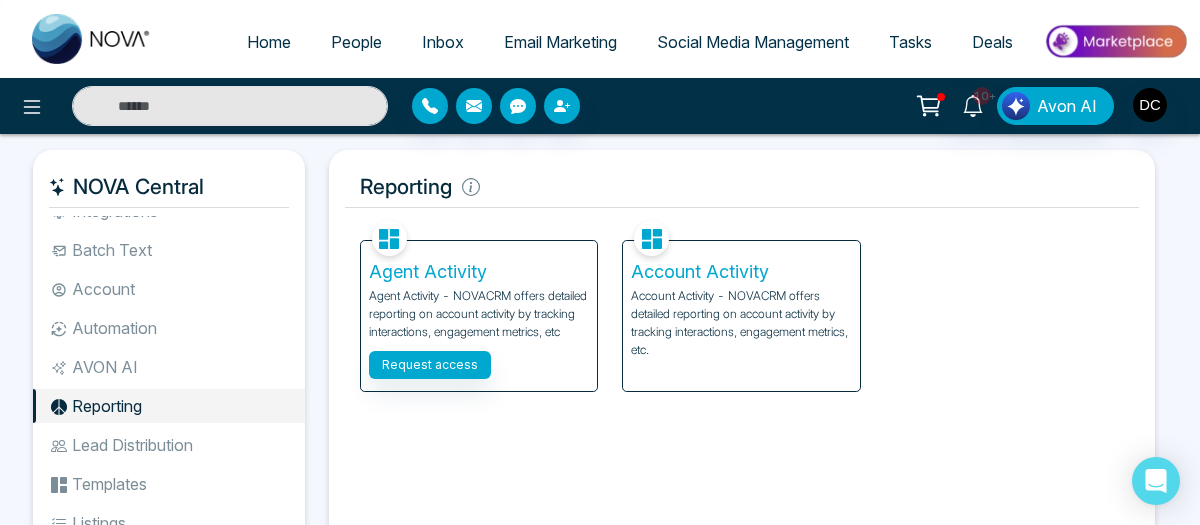 click on "AVON AI" at bounding box center (169, 367) 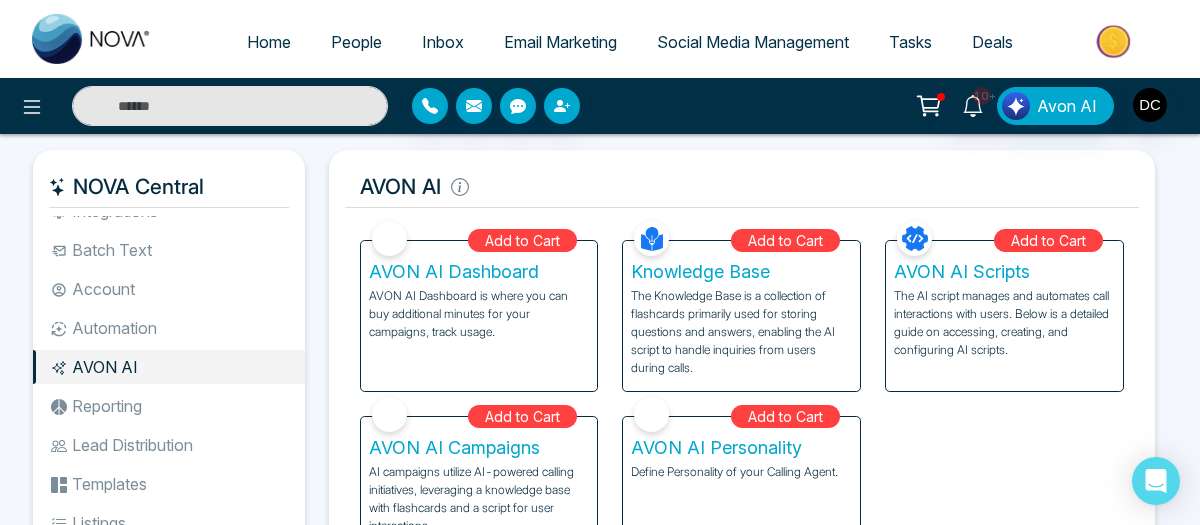 click on "Automation" at bounding box center (169, 328) 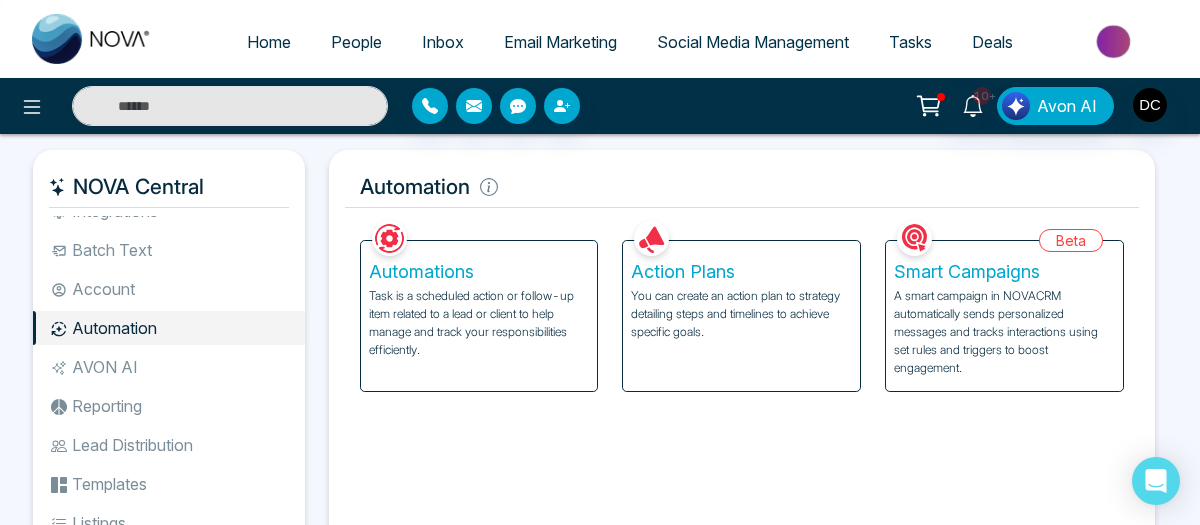 click on "Account" at bounding box center [169, 289] 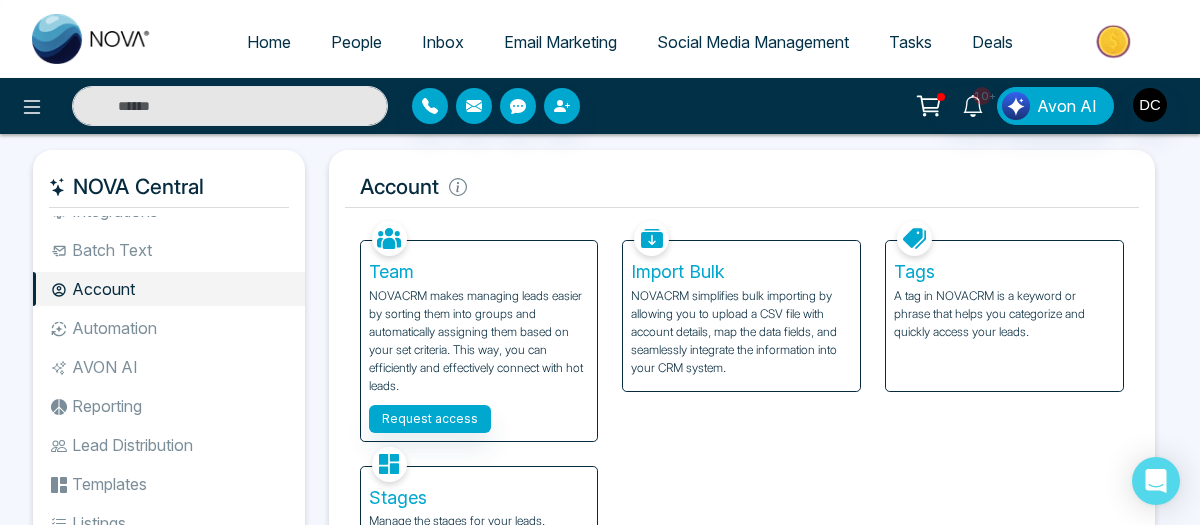 click on "Batch Text" at bounding box center [169, 250] 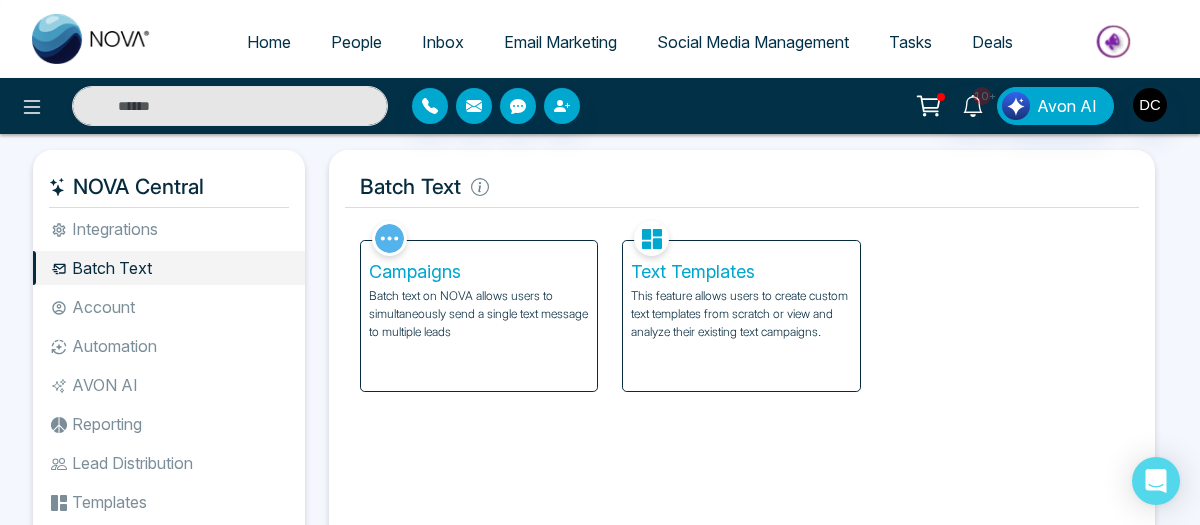 scroll, scrollTop: 0, scrollLeft: 0, axis: both 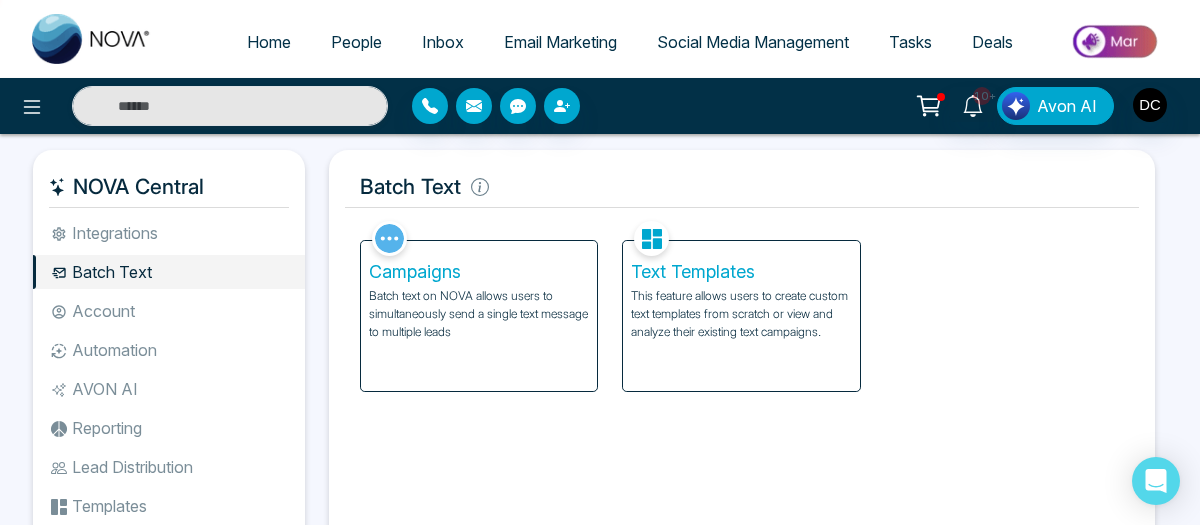 click on "Integrations" at bounding box center (169, 233) 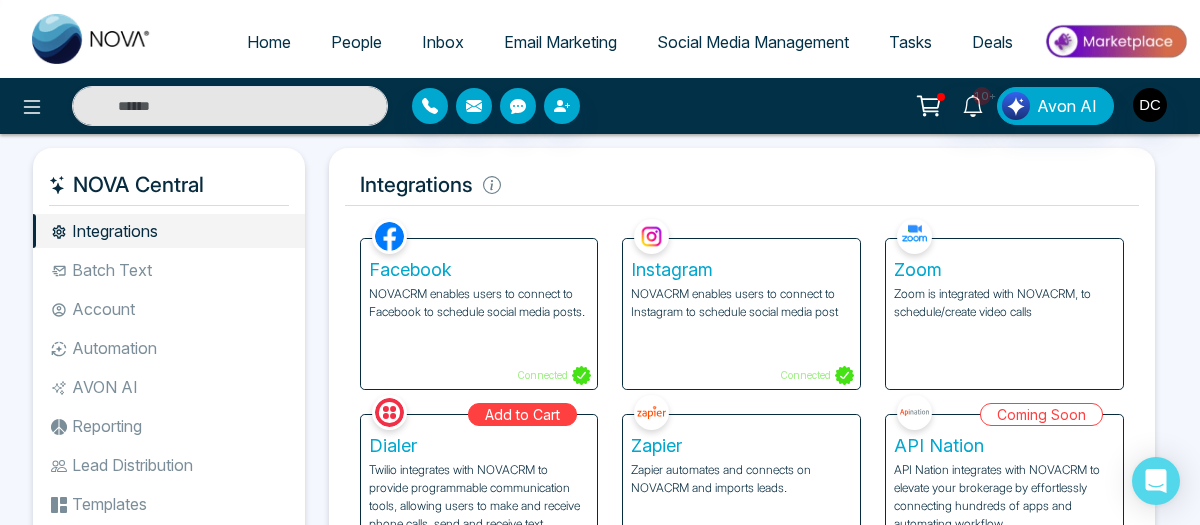 scroll, scrollTop: 0, scrollLeft: 0, axis: both 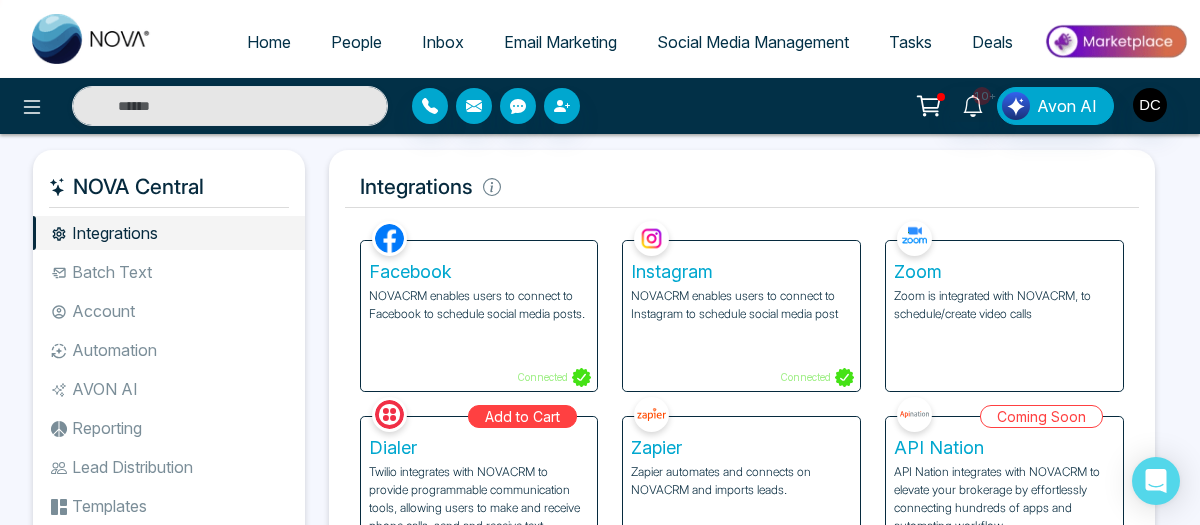 click on "Batch Text" at bounding box center (169, 272) 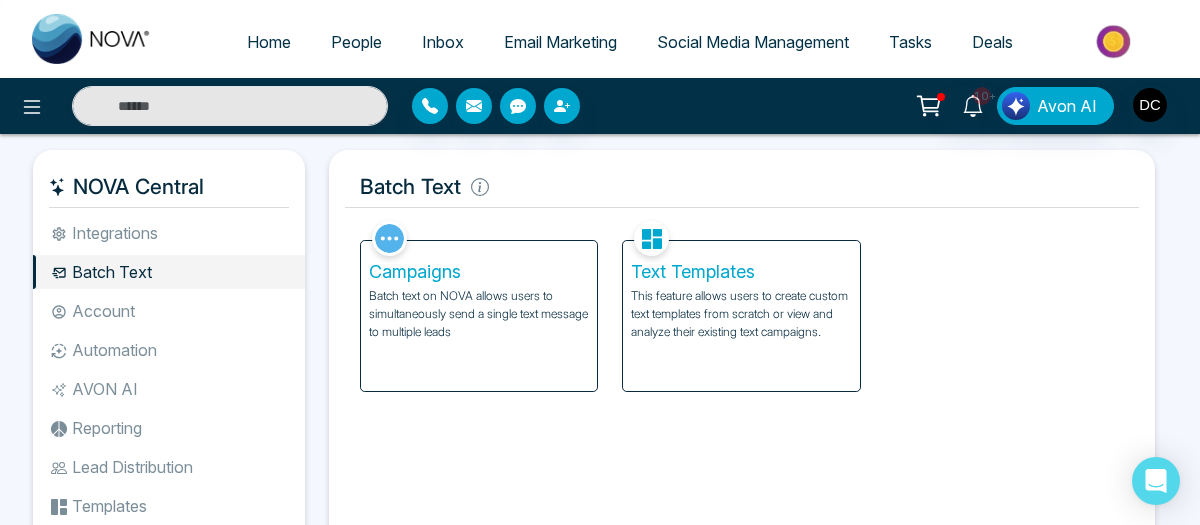 click on "Reporting" at bounding box center [169, 428] 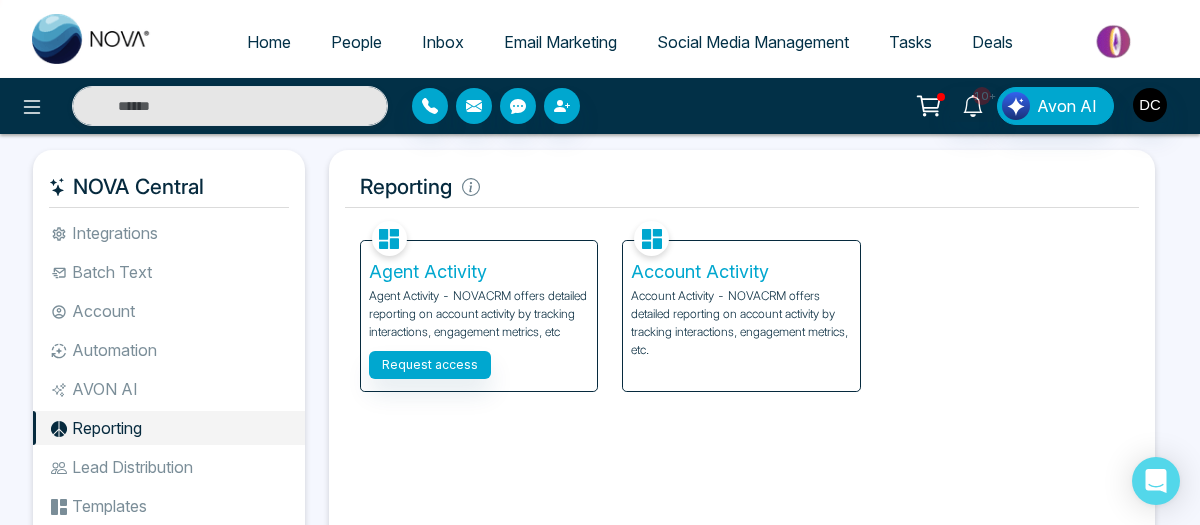 scroll, scrollTop: 22, scrollLeft: 0, axis: vertical 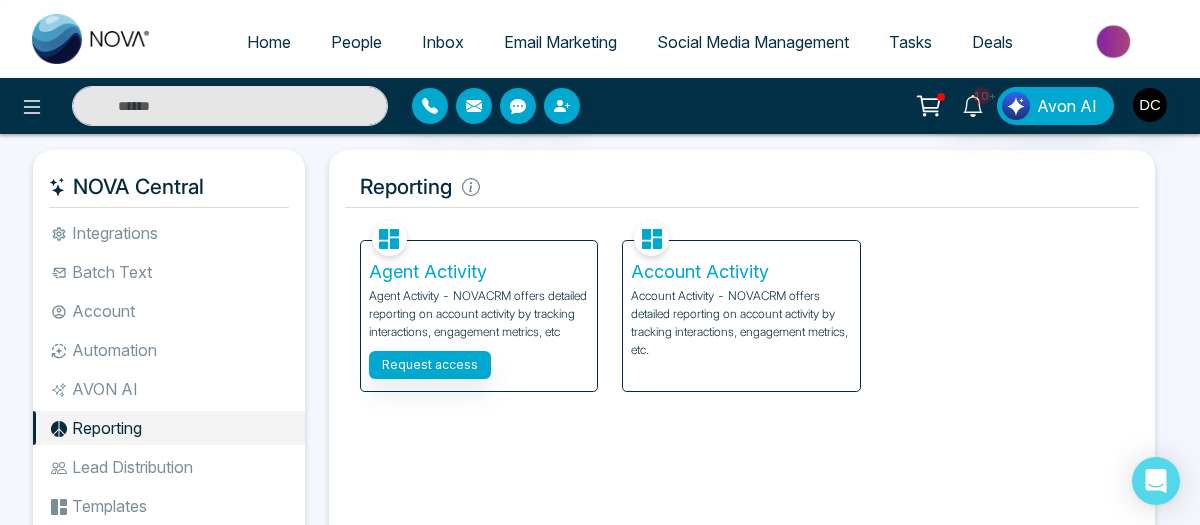click on "Account" at bounding box center (169, 311) 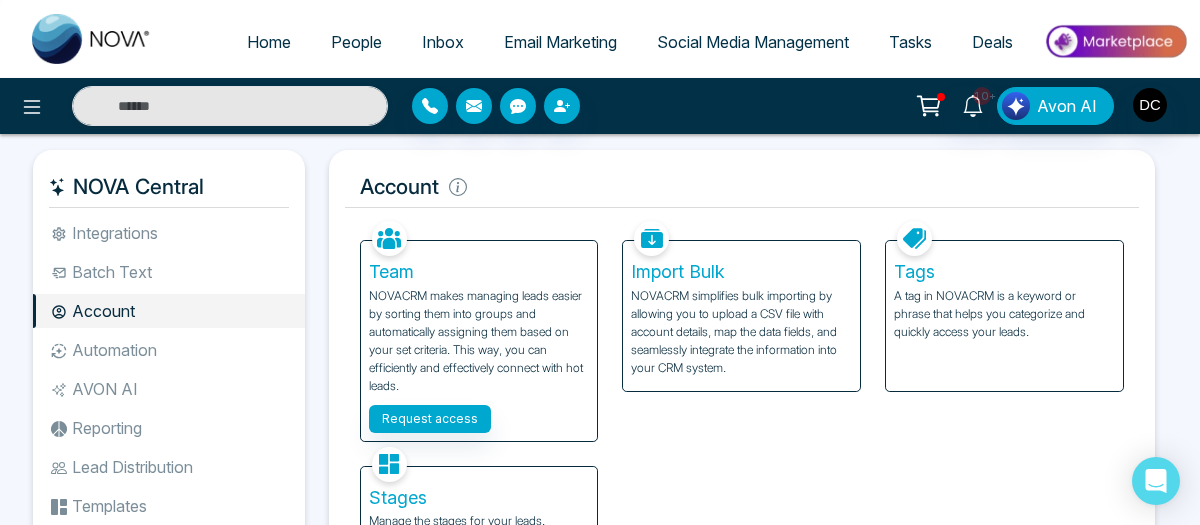 click on "Email Marketing" at bounding box center (560, 42) 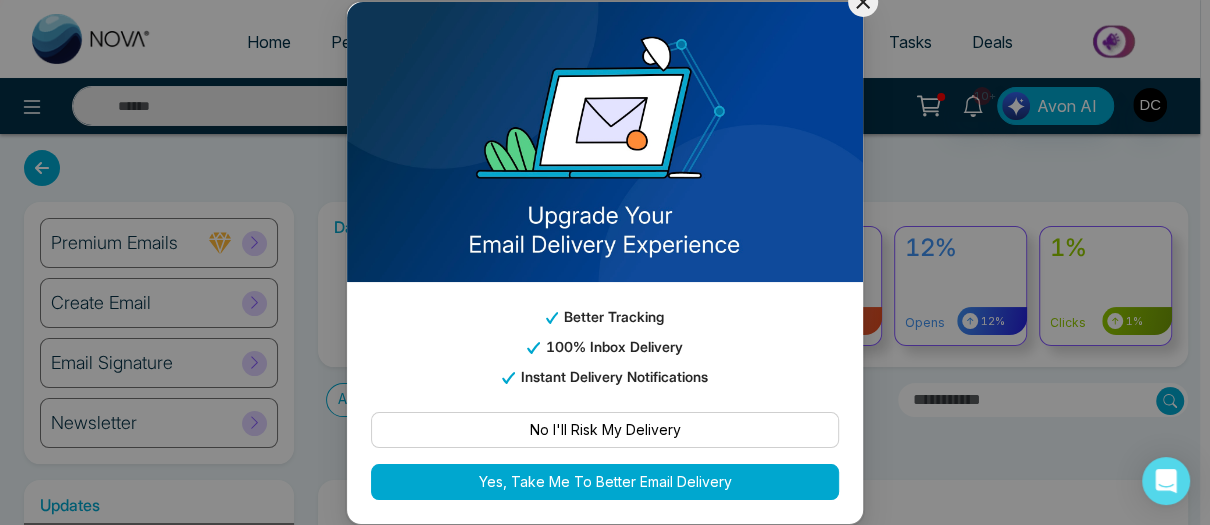 click on "No I'll Risk My Delivery" at bounding box center (605, 430) 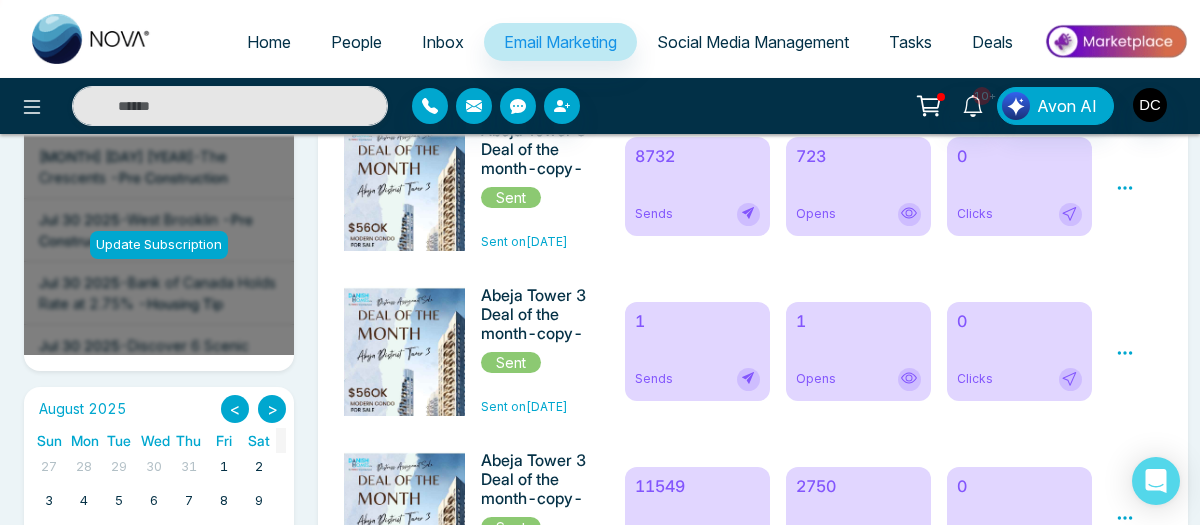 scroll, scrollTop: 500, scrollLeft: 0, axis: vertical 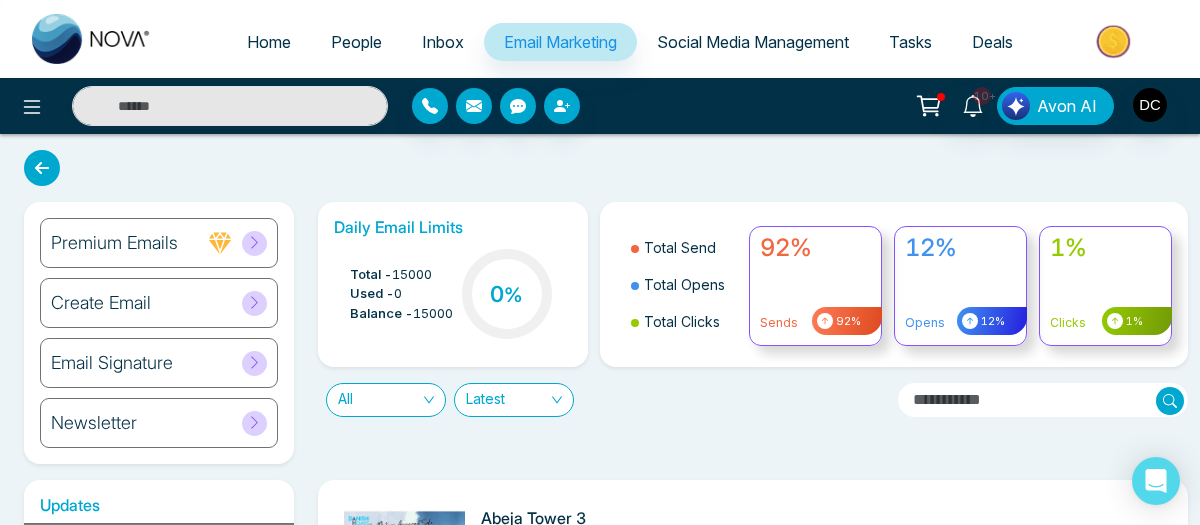click on "People" at bounding box center (356, 42) 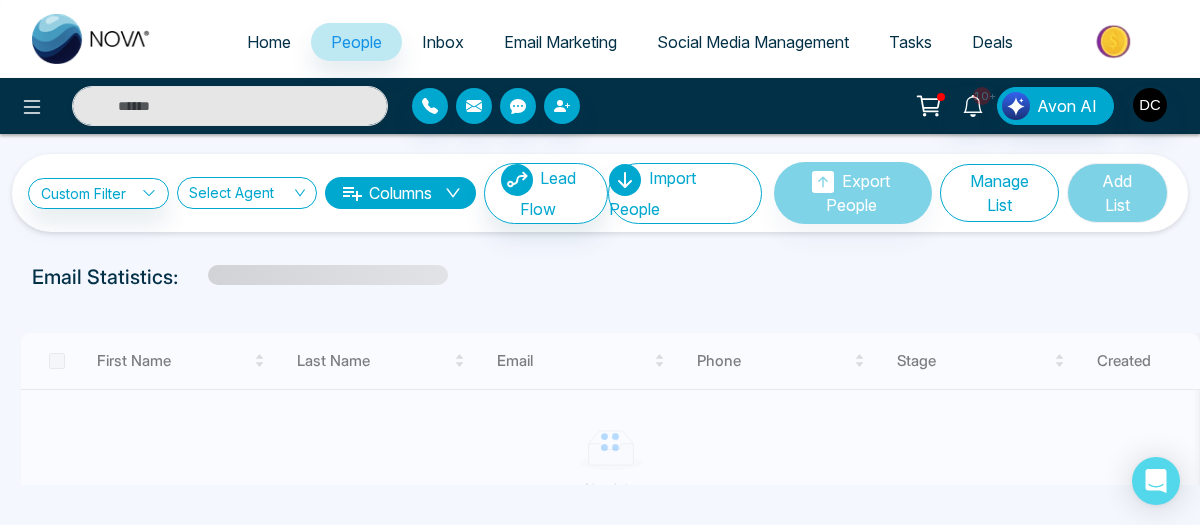 click on "Manage List" at bounding box center [999, 193] 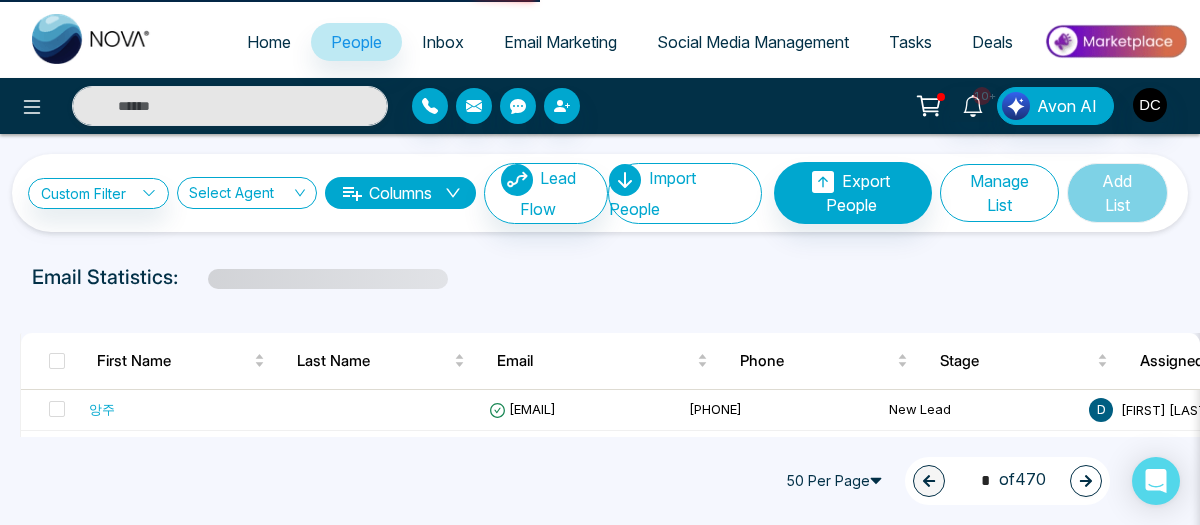 click on "Manage List" at bounding box center (999, 193) 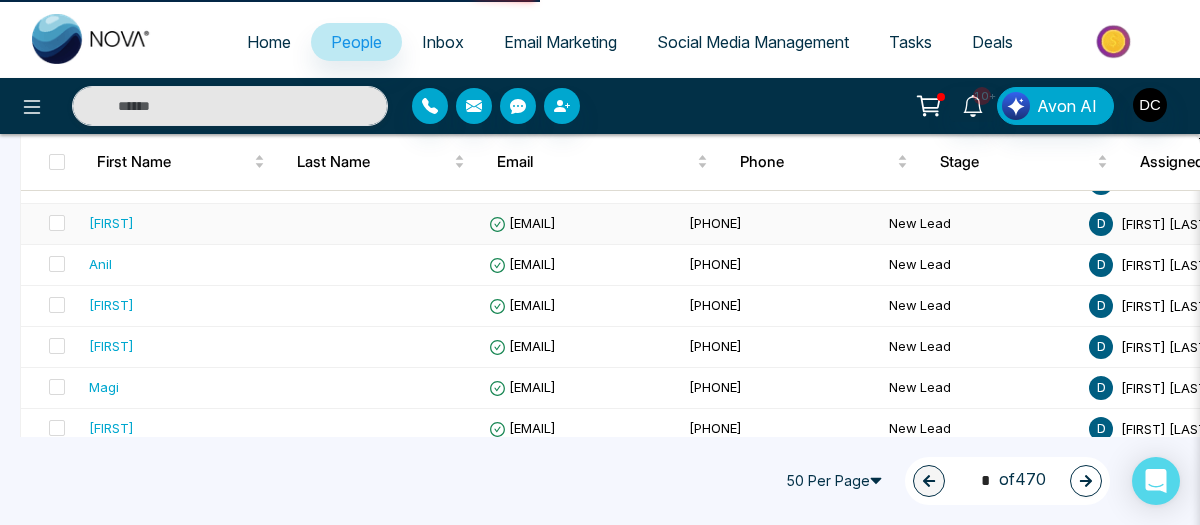 scroll, scrollTop: 300, scrollLeft: 0, axis: vertical 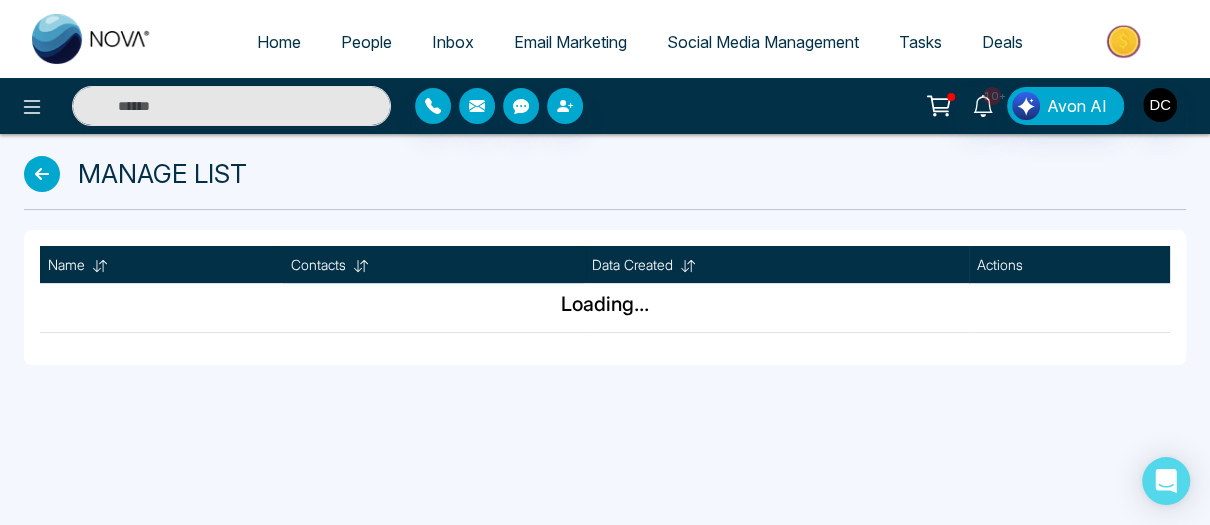 click on "Manage List" at bounding box center [605, 173] 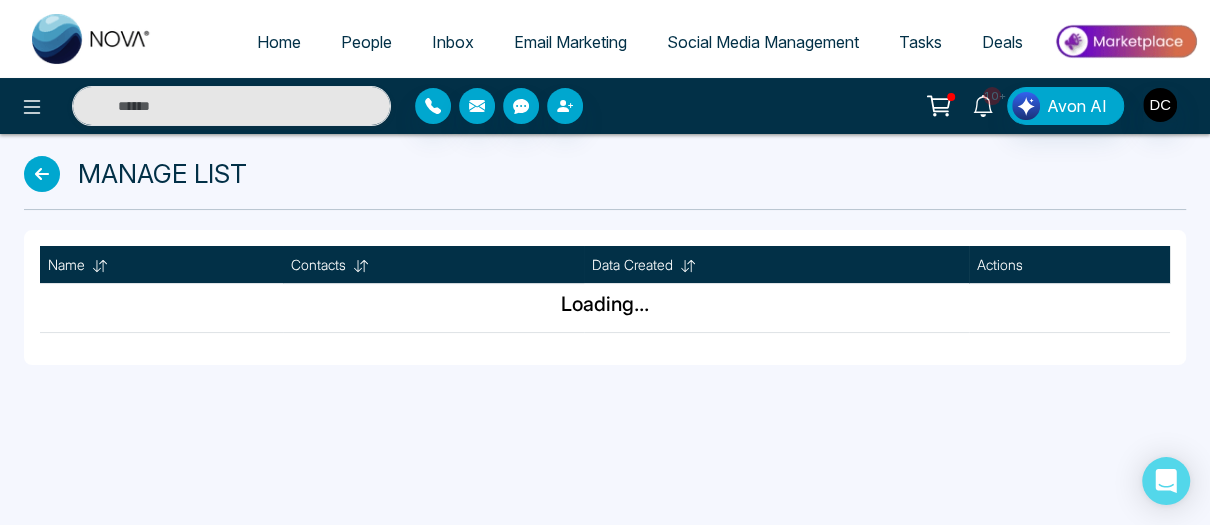 click 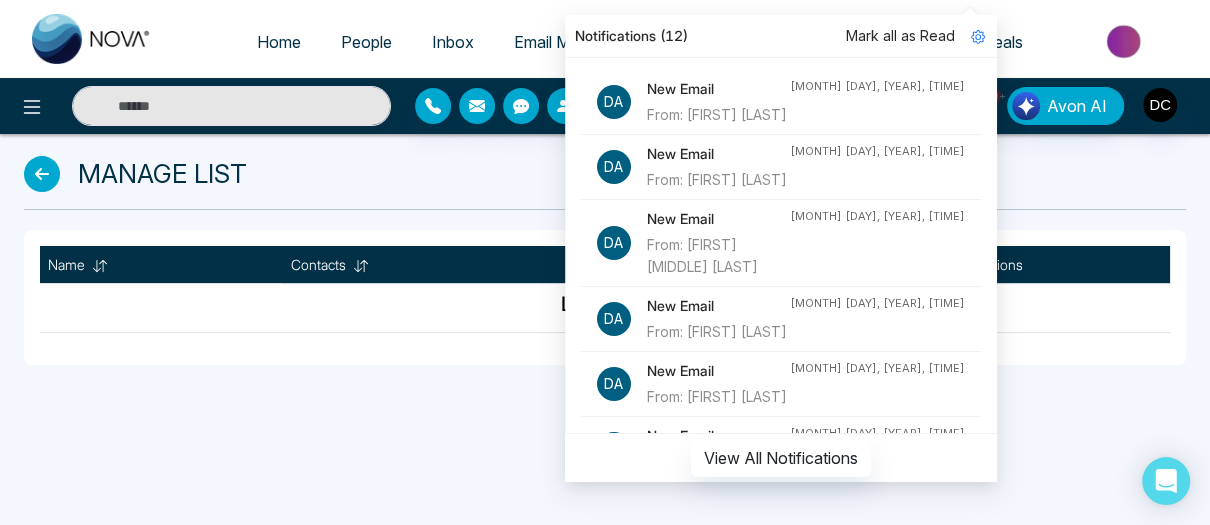 click on "Manage List" at bounding box center (605, 173) 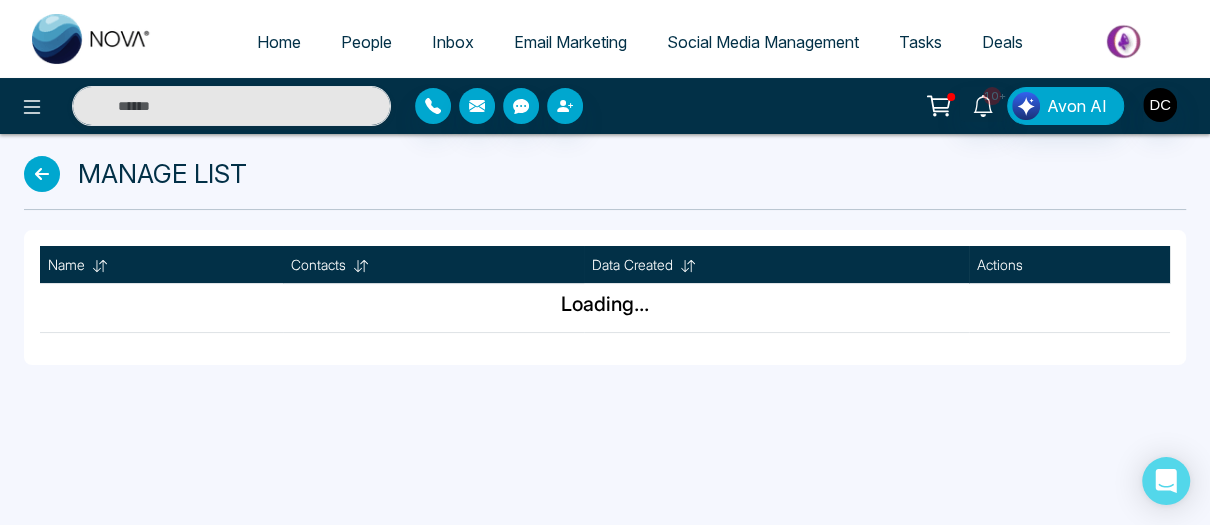 click on "Email Marketing" at bounding box center [570, 42] 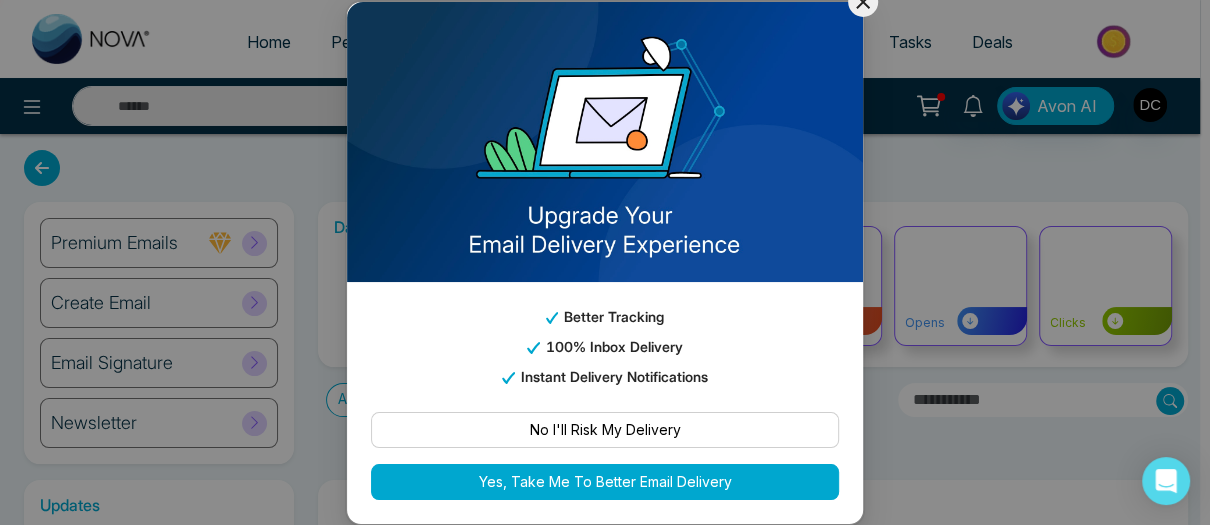 click on "No I'll Risk My Delivery" at bounding box center (605, 430) 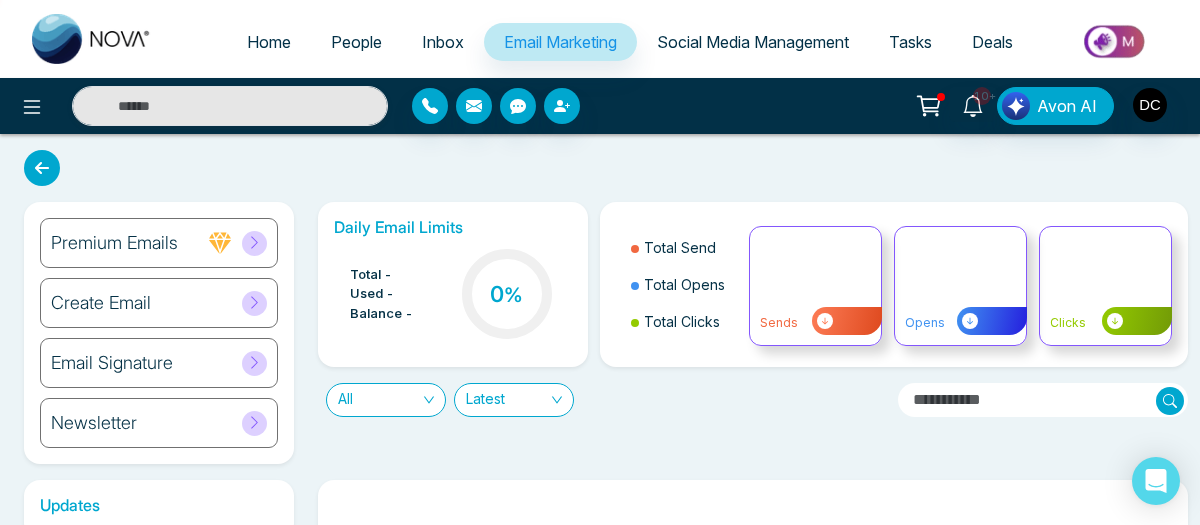 click on "Email Signature" at bounding box center (112, 363) 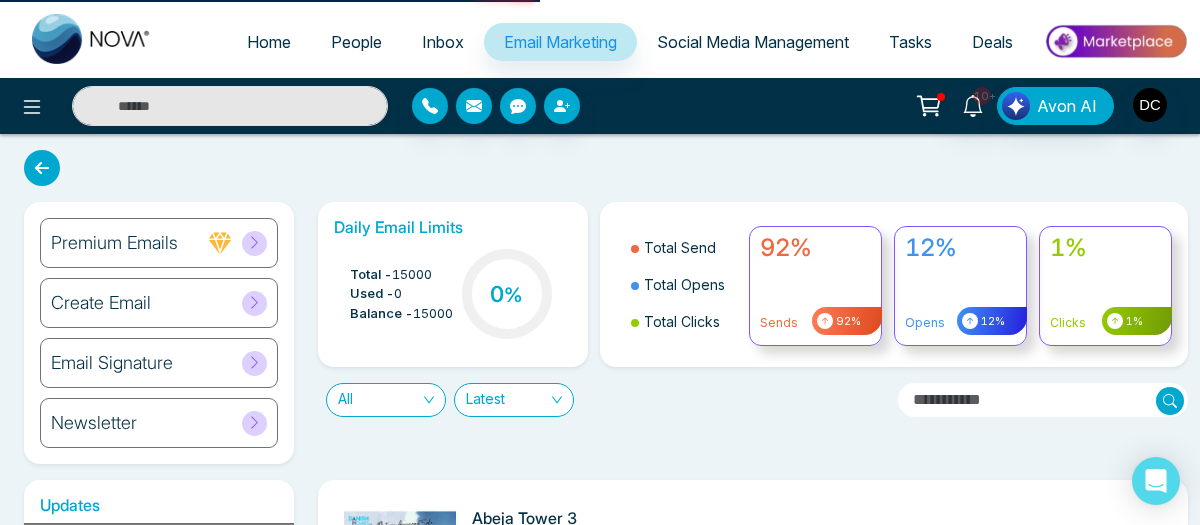 scroll, scrollTop: 77, scrollLeft: 0, axis: vertical 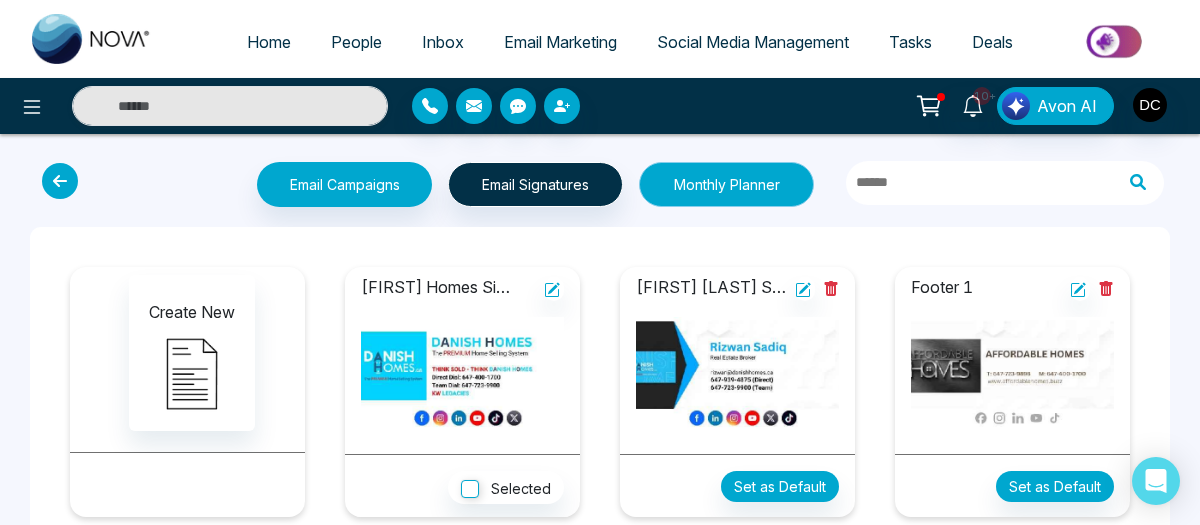 click on "Monthly Planner" at bounding box center [726, 184] 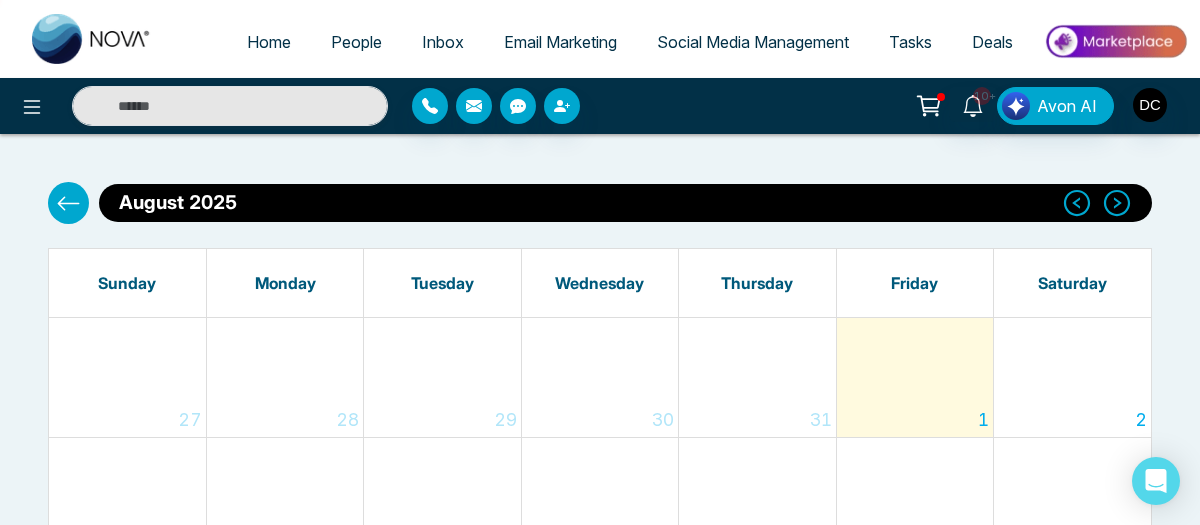 scroll, scrollTop: 200, scrollLeft: 0, axis: vertical 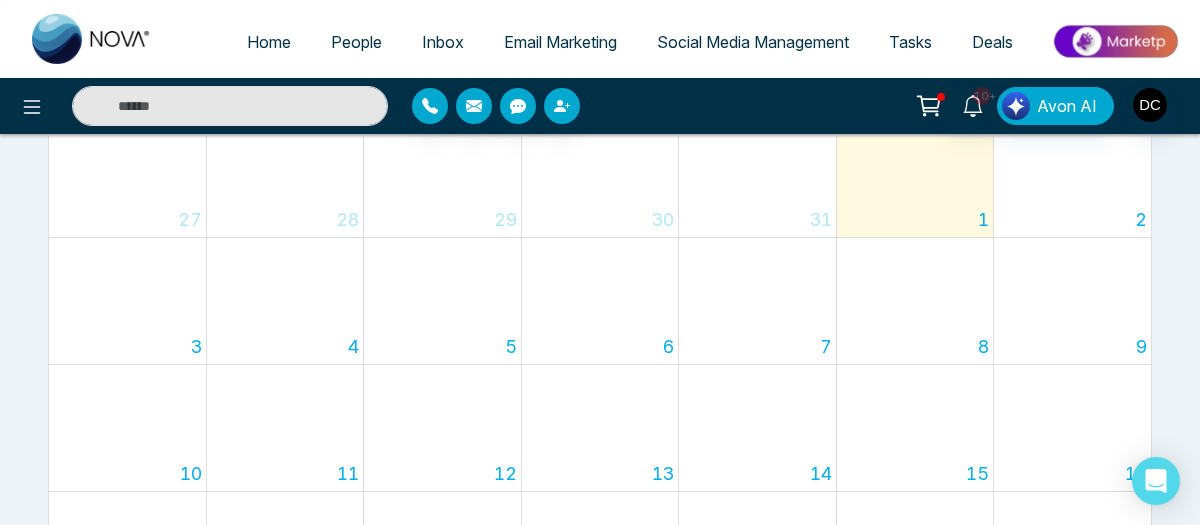 click on "5" at bounding box center (511, 346) 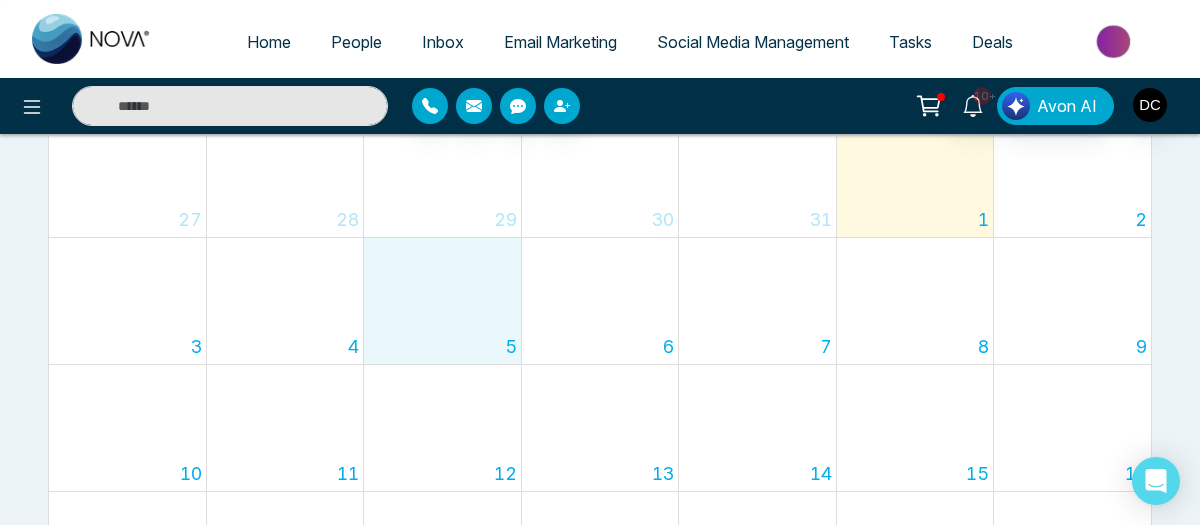 click on "5" at bounding box center [511, 346] 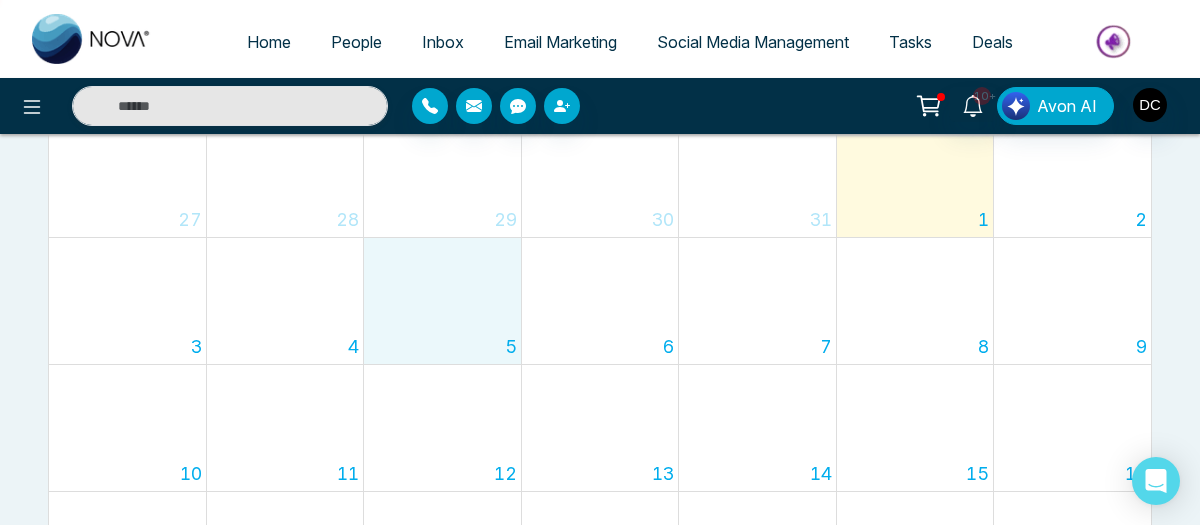 click on "5" at bounding box center (511, 346) 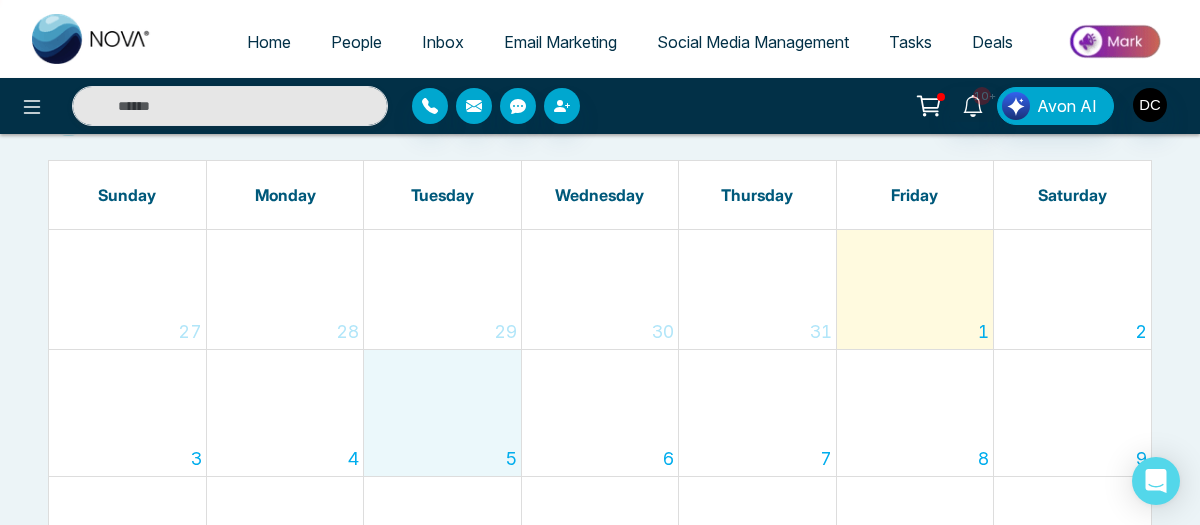 scroll, scrollTop: 0, scrollLeft: 0, axis: both 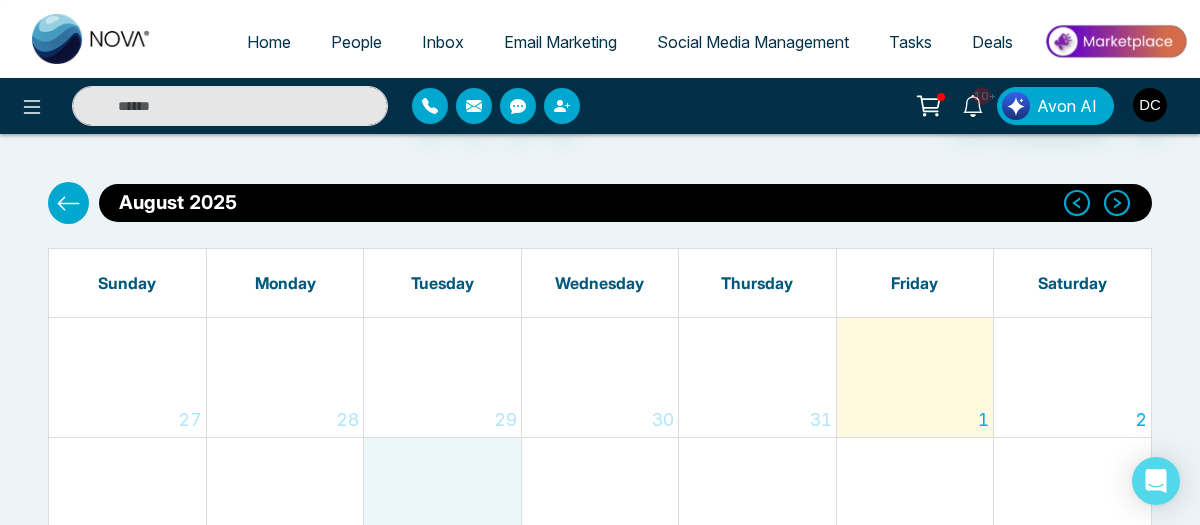 click on "1" at bounding box center (915, 377) 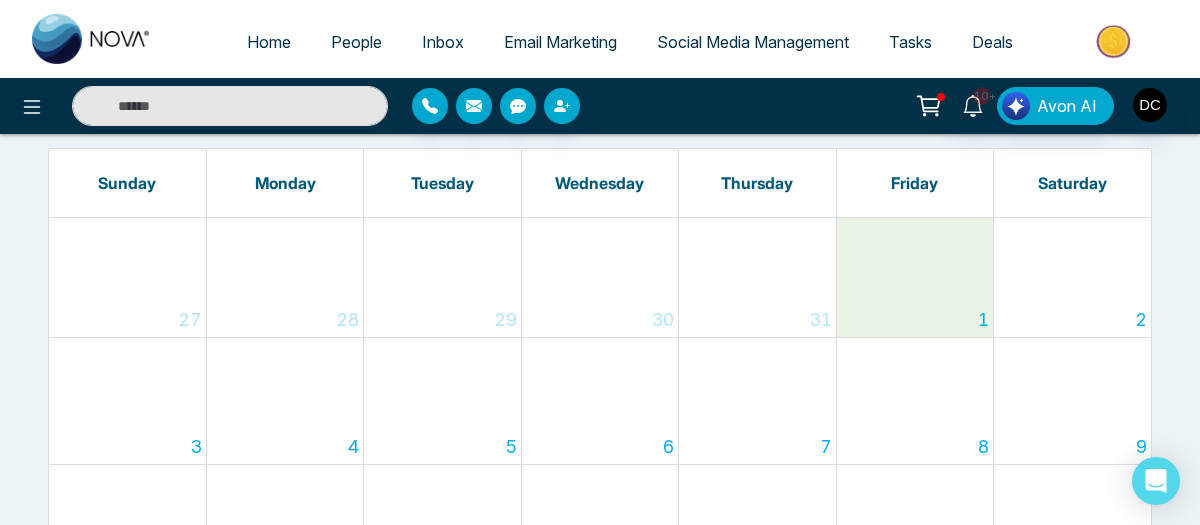 scroll, scrollTop: 0, scrollLeft: 0, axis: both 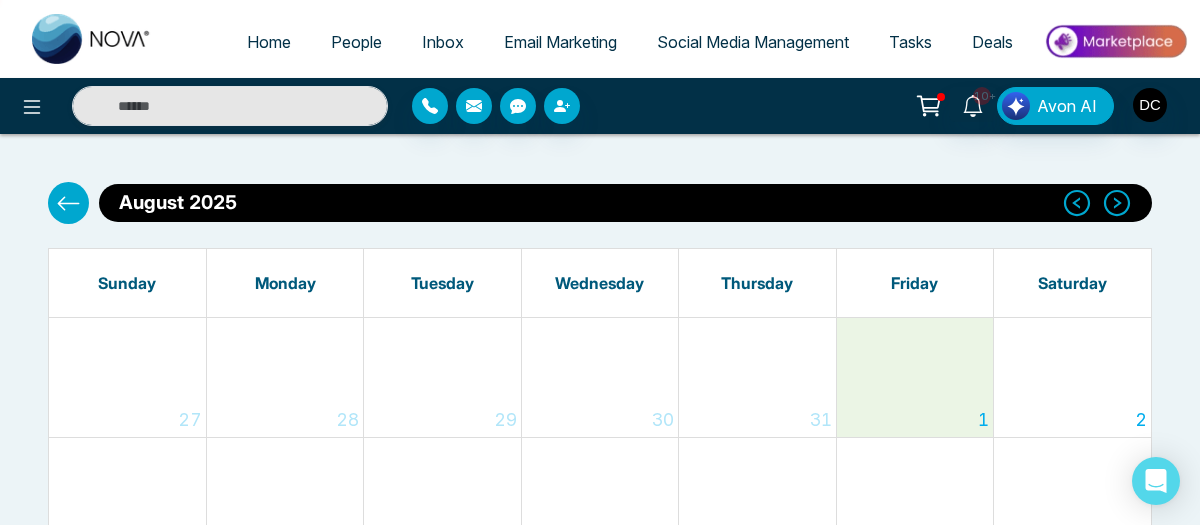 click at bounding box center (68, 203) 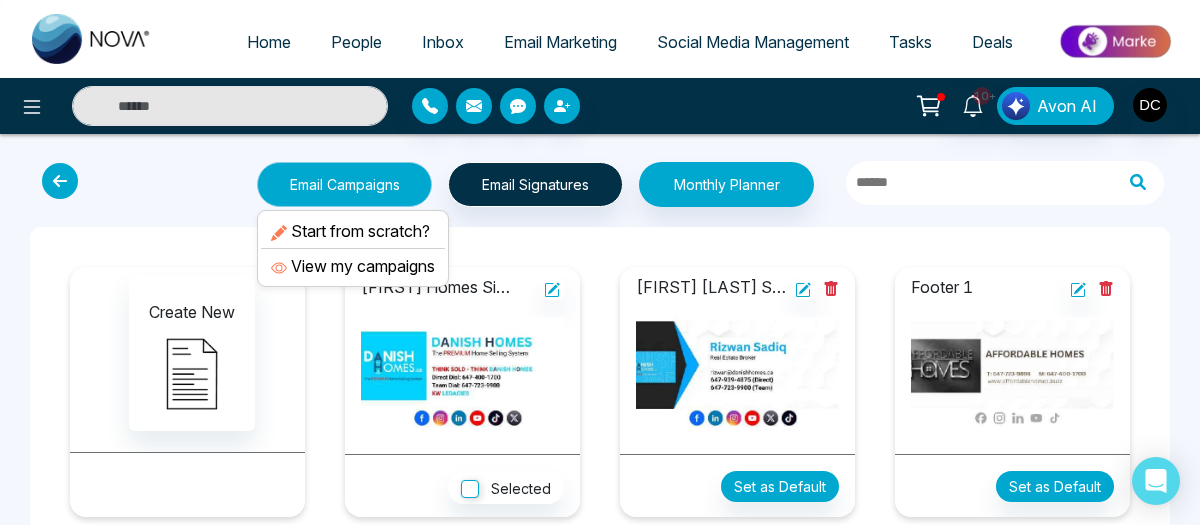 click on "Email Campaigns" at bounding box center (344, 184) 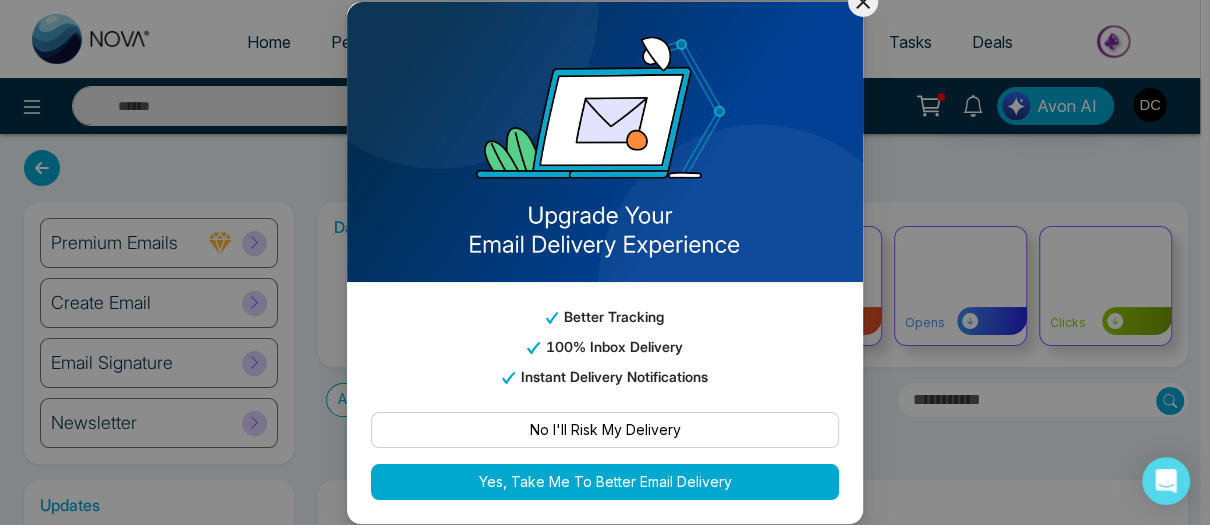 click 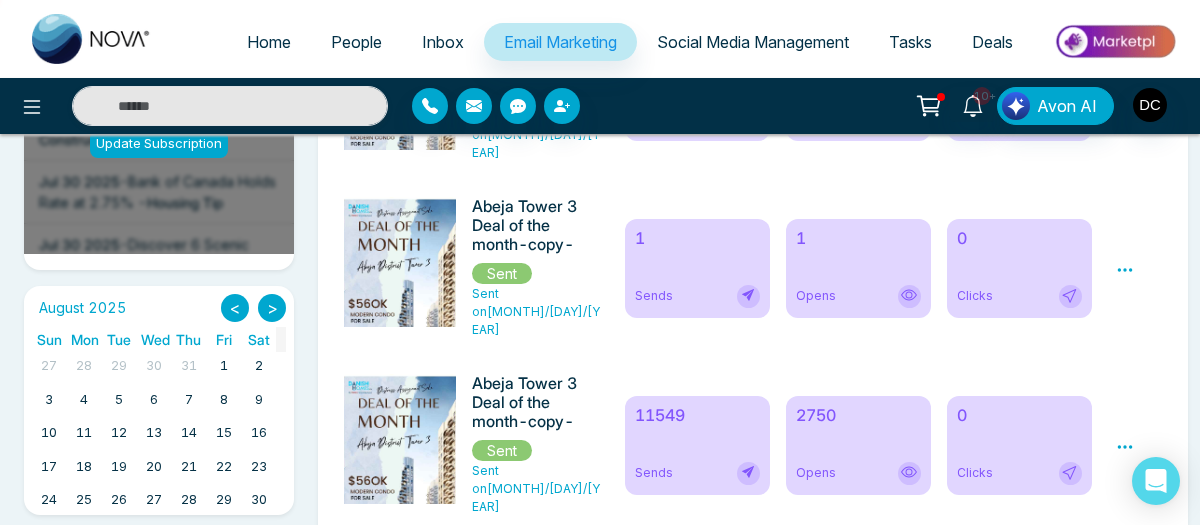 scroll, scrollTop: 600, scrollLeft: 0, axis: vertical 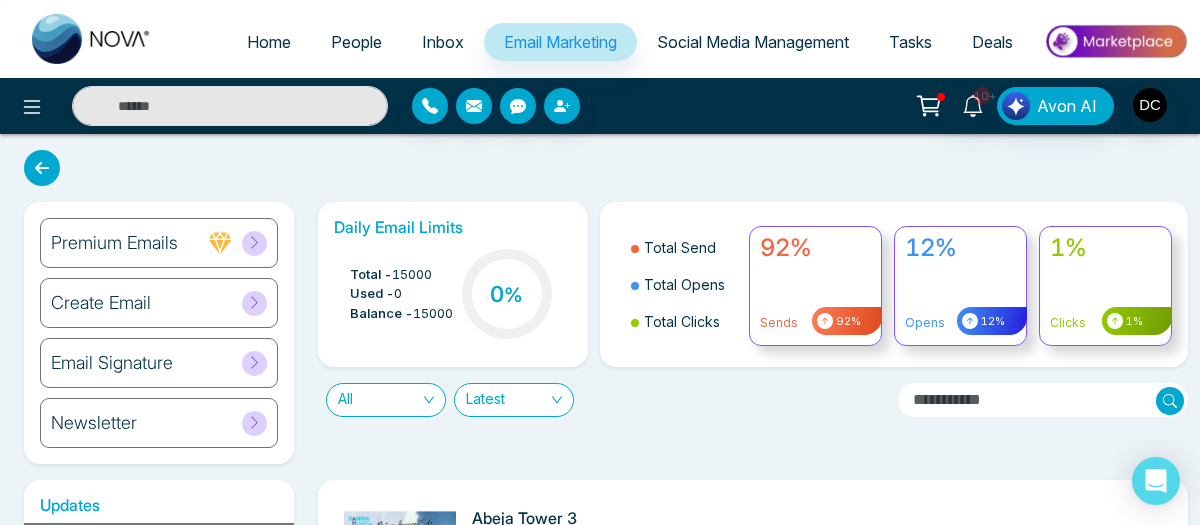 click on "Create Email" at bounding box center (159, 303) 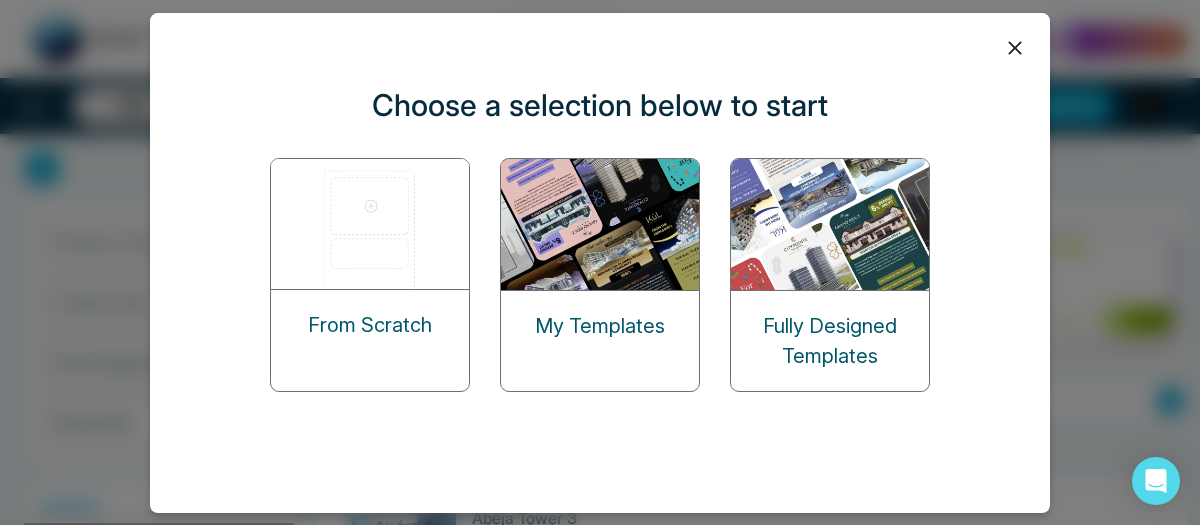 click at bounding box center [601, 224] 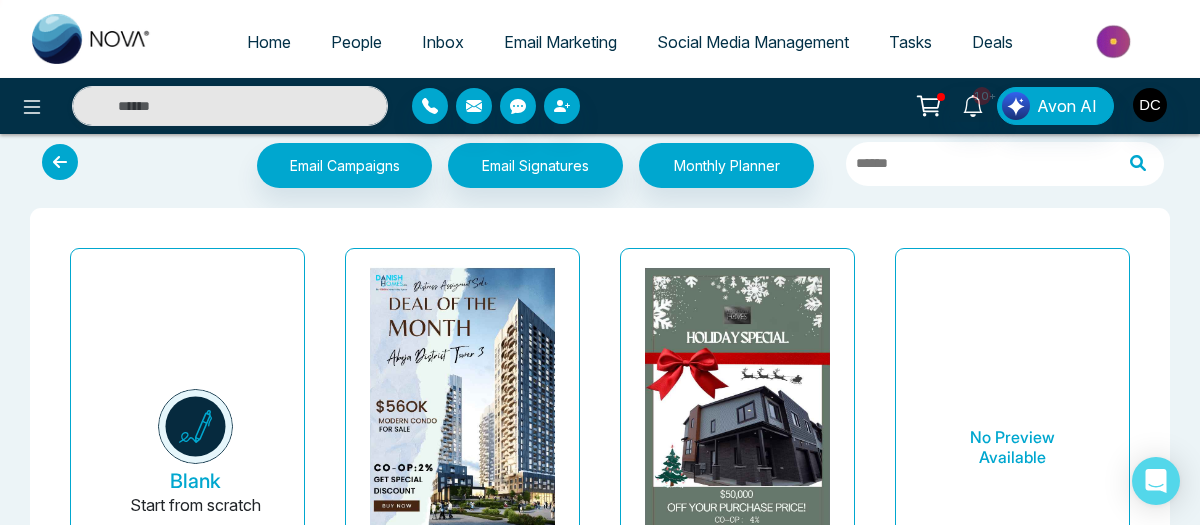 scroll, scrollTop: 0, scrollLeft: 0, axis: both 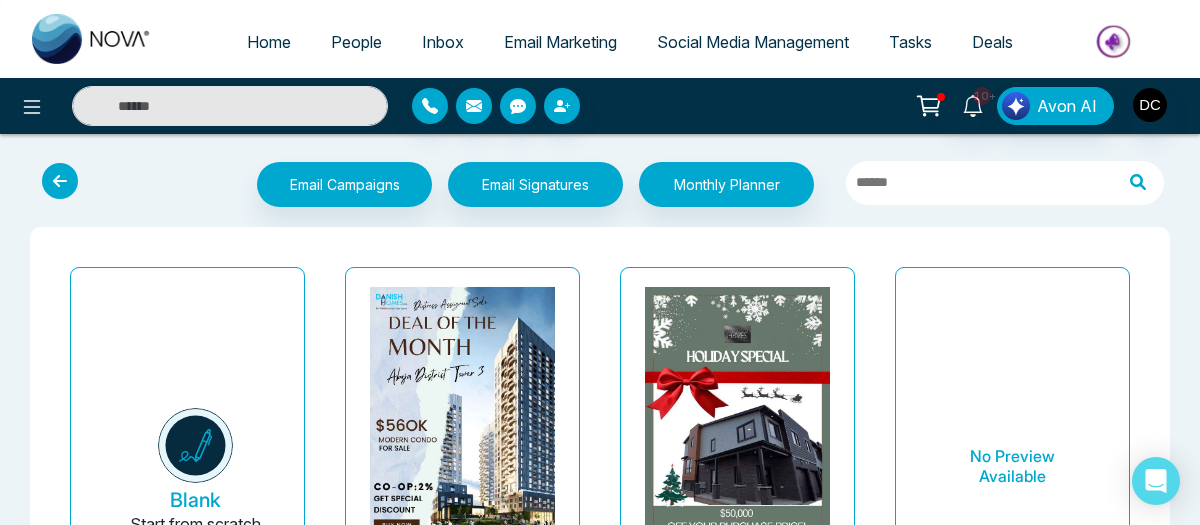 click at bounding box center [195, 445] 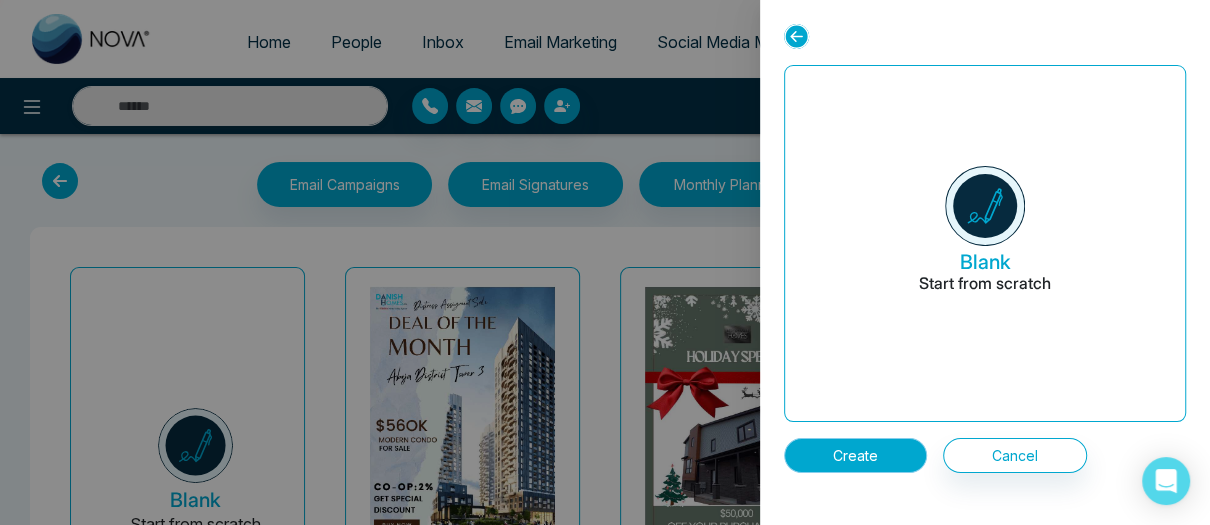 click on "Create" at bounding box center (855, 455) 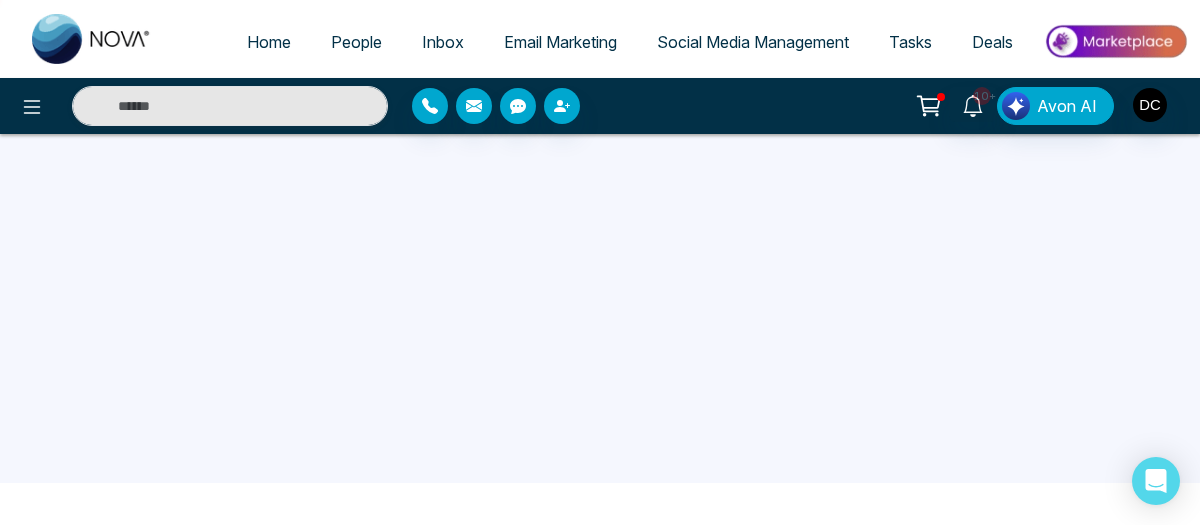scroll, scrollTop: 0, scrollLeft: 0, axis: both 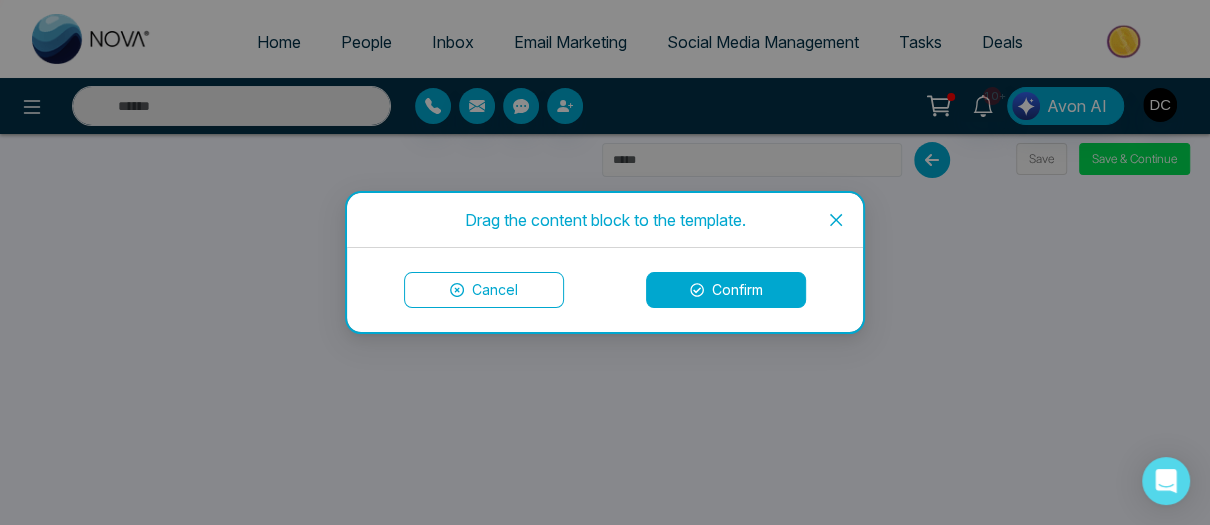 click 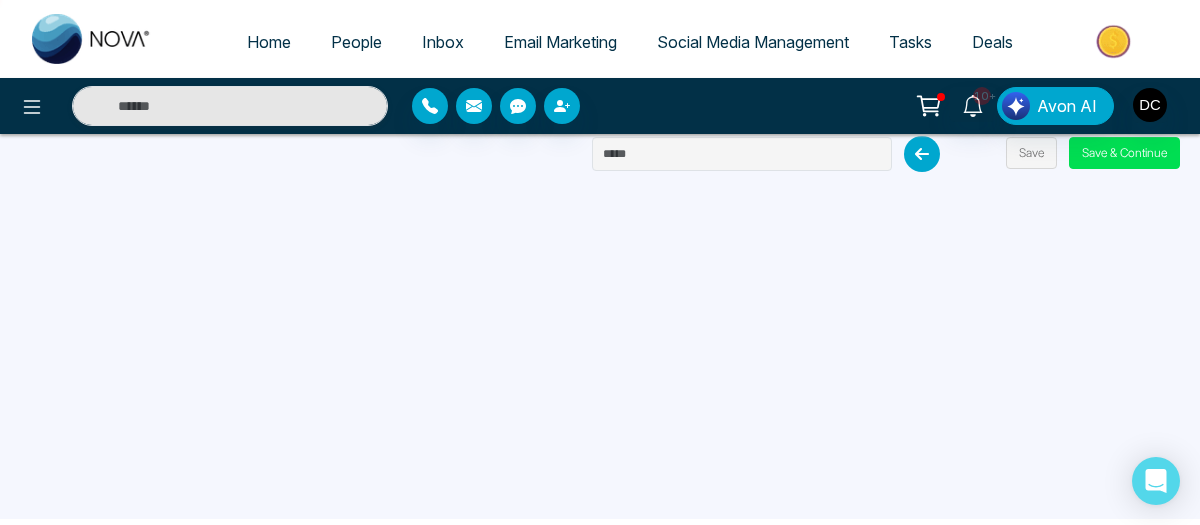 scroll, scrollTop: 0, scrollLeft: 0, axis: both 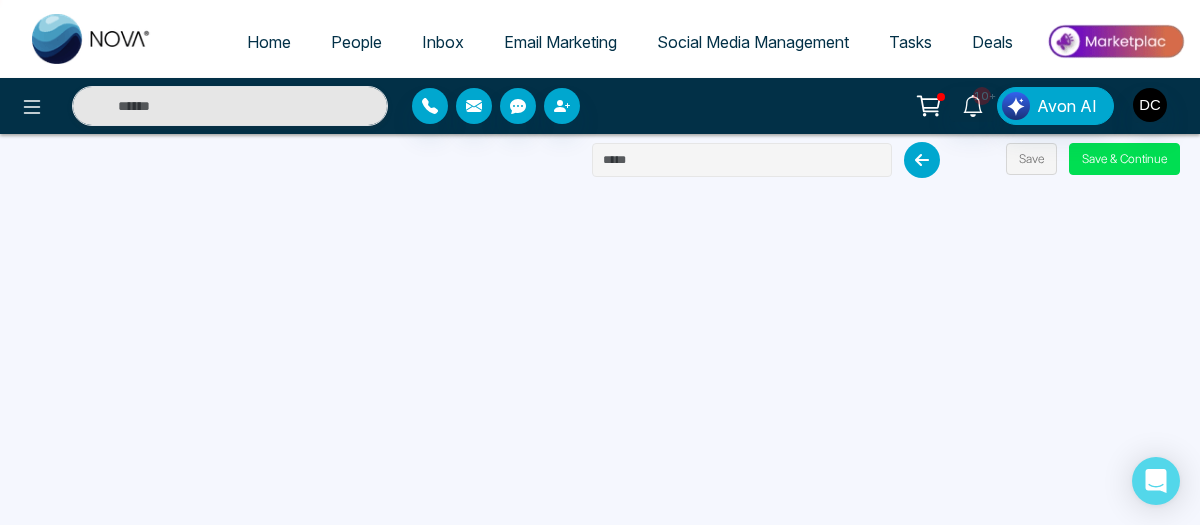 click at bounding box center (742, 160) 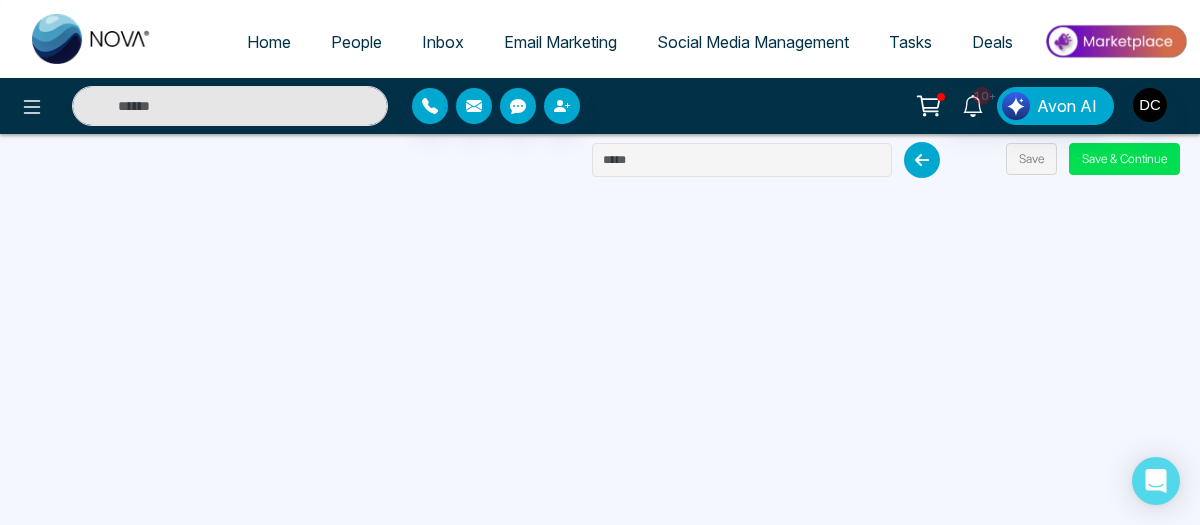 click on "Home" at bounding box center [269, 42] 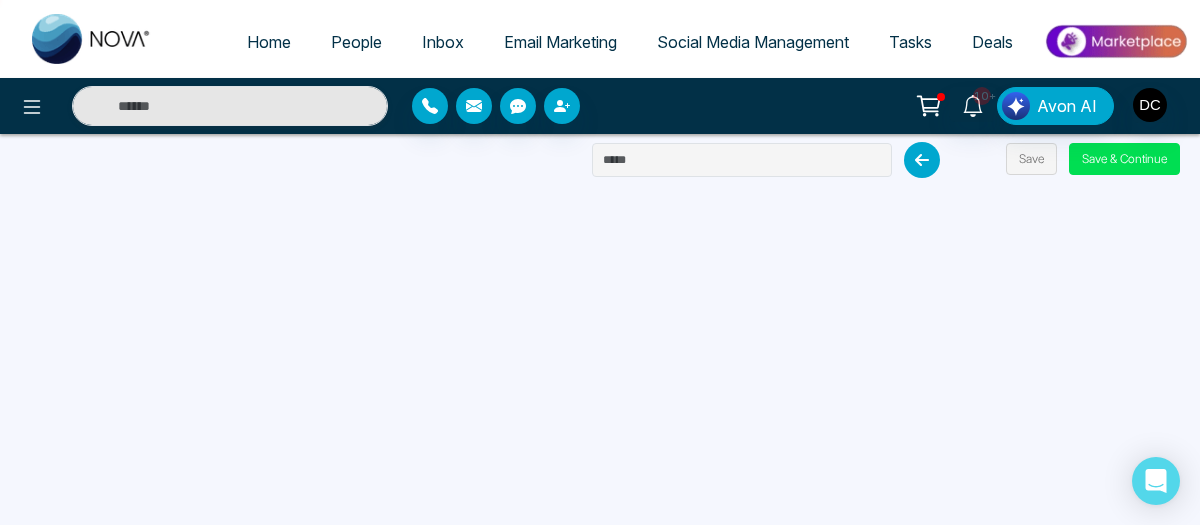 select on "*" 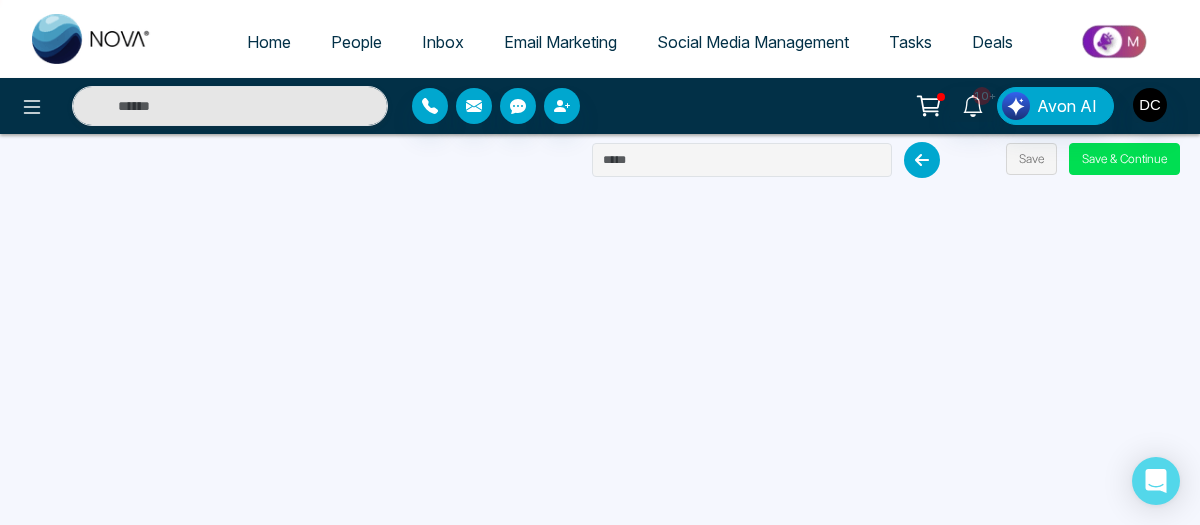 select on "*" 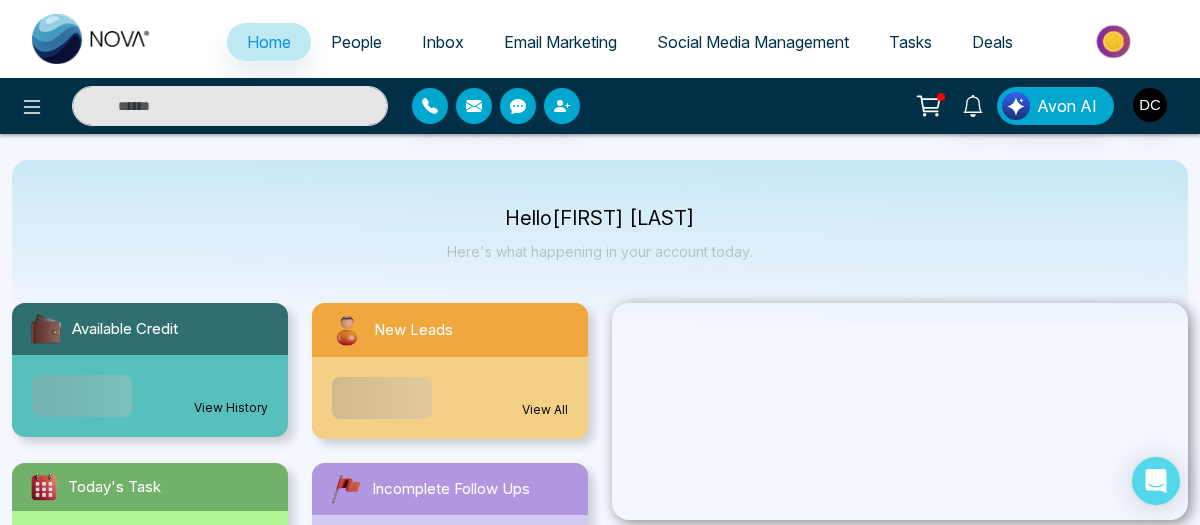 scroll, scrollTop: 300, scrollLeft: 0, axis: vertical 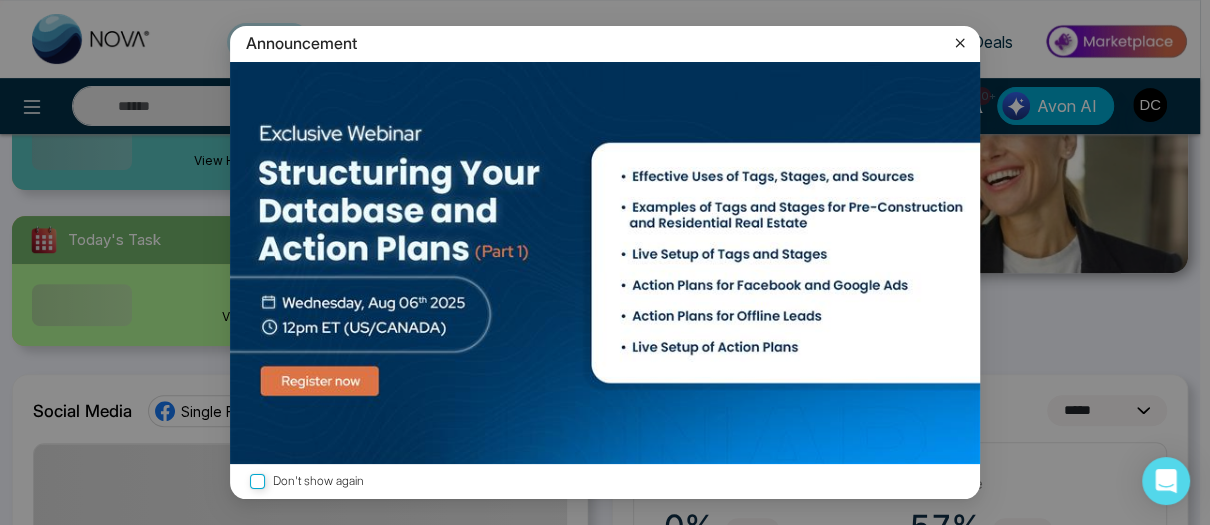 click 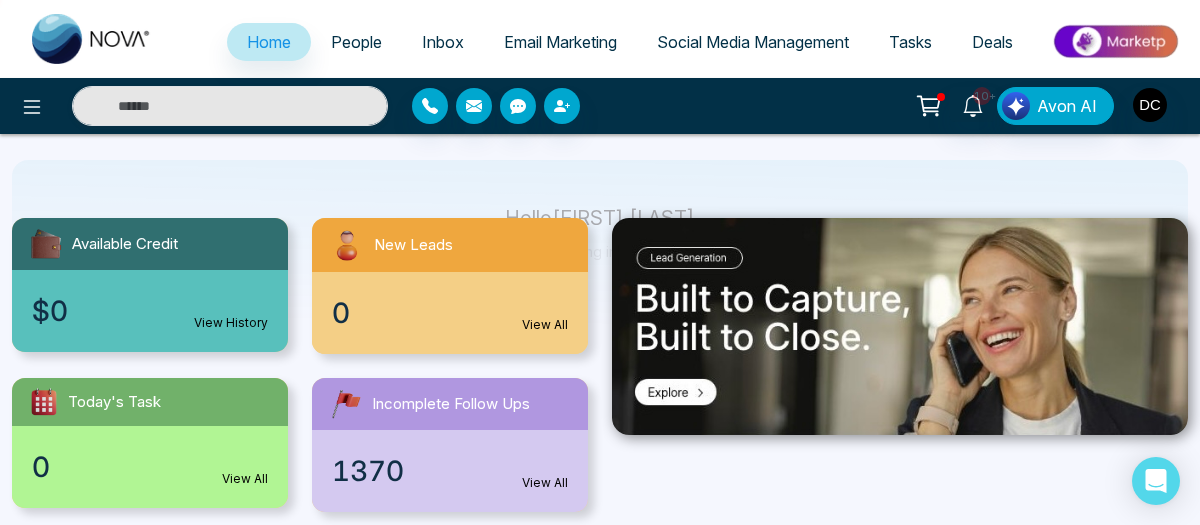 scroll, scrollTop: 107, scrollLeft: 0, axis: vertical 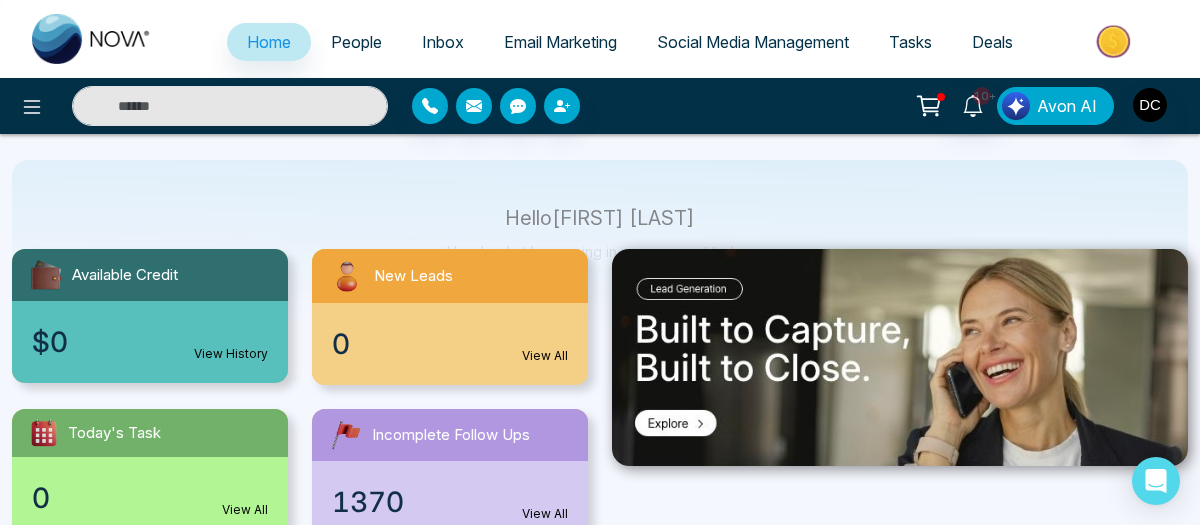 click on "Avon AI" at bounding box center (1067, 106) 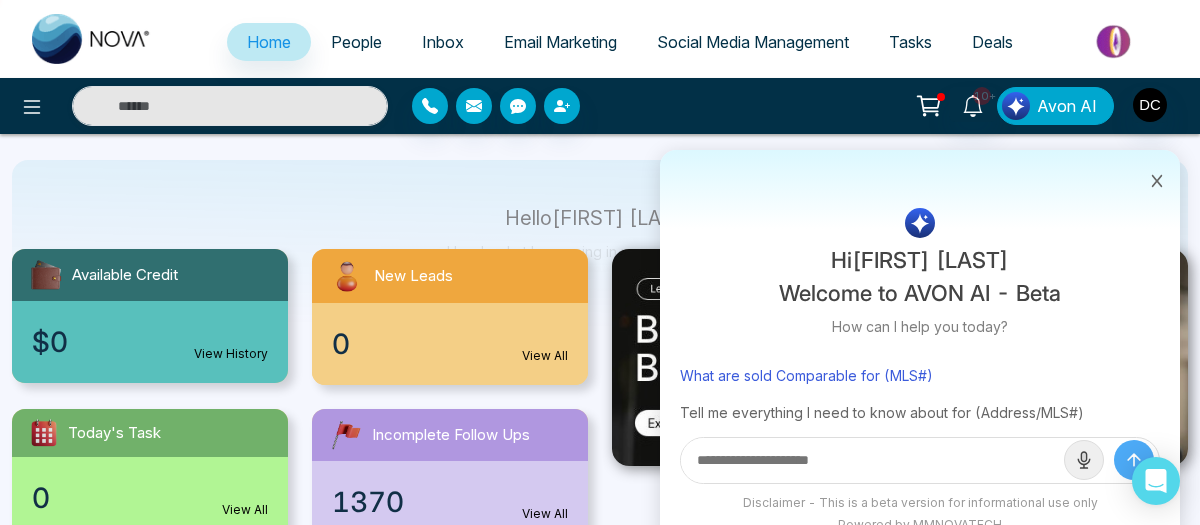 scroll, scrollTop: 200, scrollLeft: 0, axis: vertical 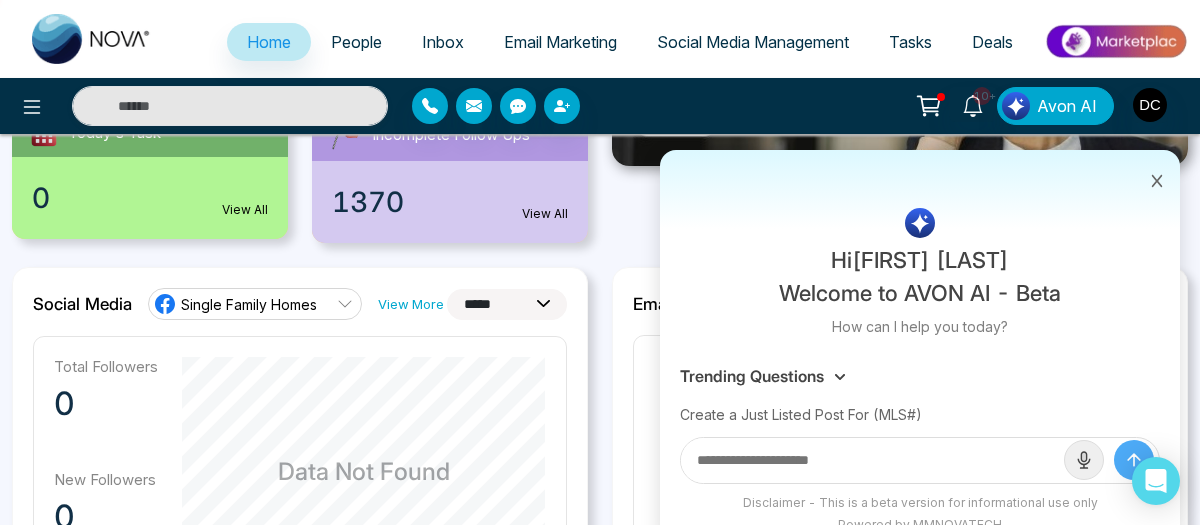 click at bounding box center [1157, 179] 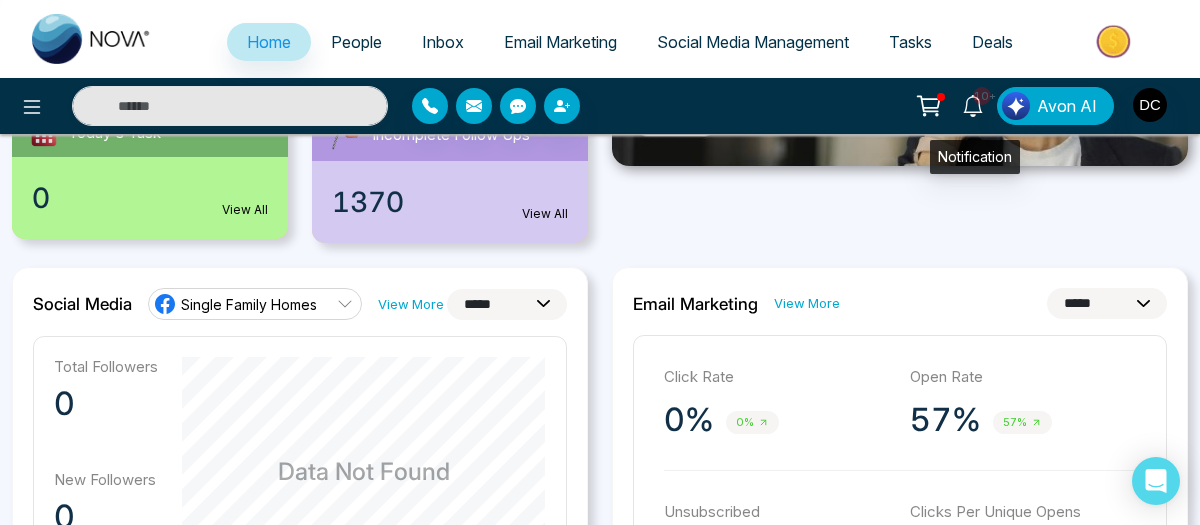click 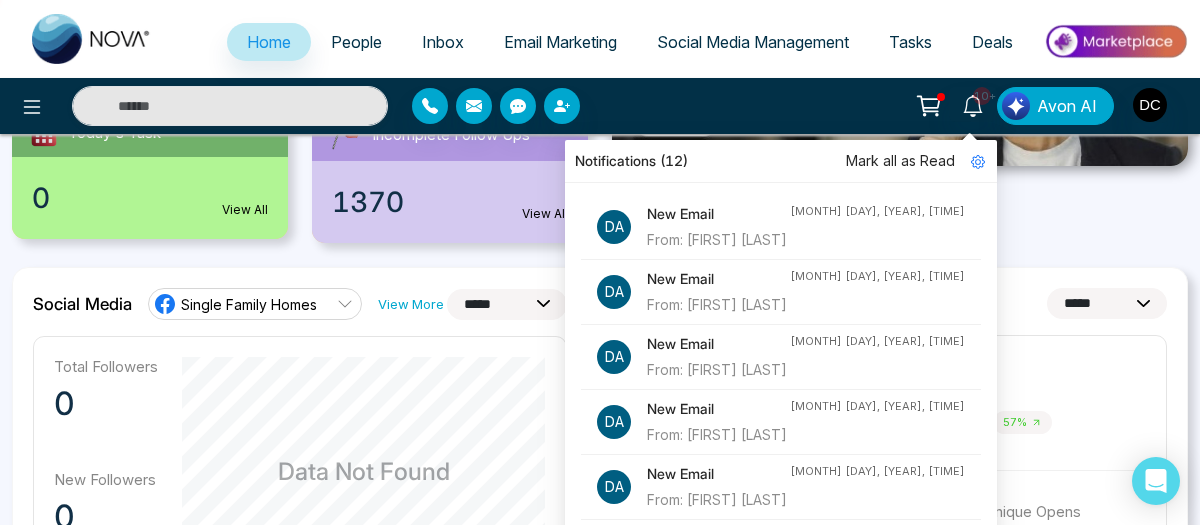 click at bounding box center [900, 96] 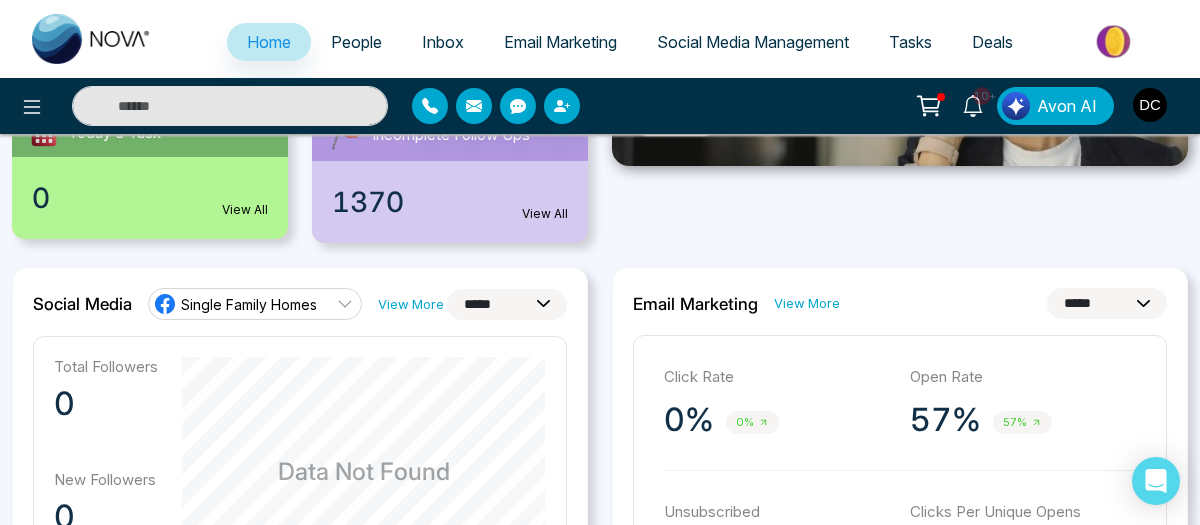 click 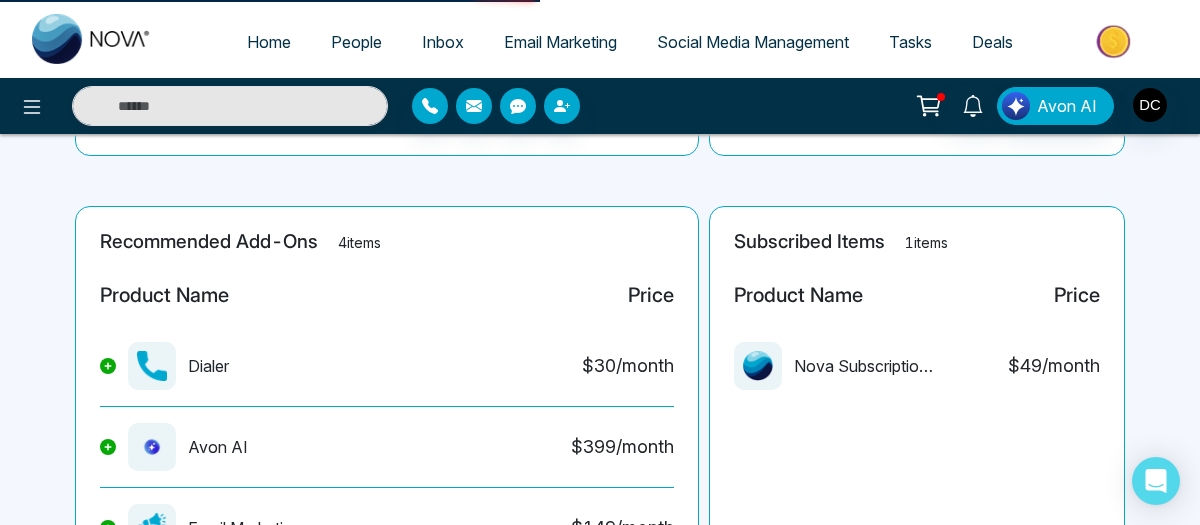 scroll, scrollTop: 0, scrollLeft: 0, axis: both 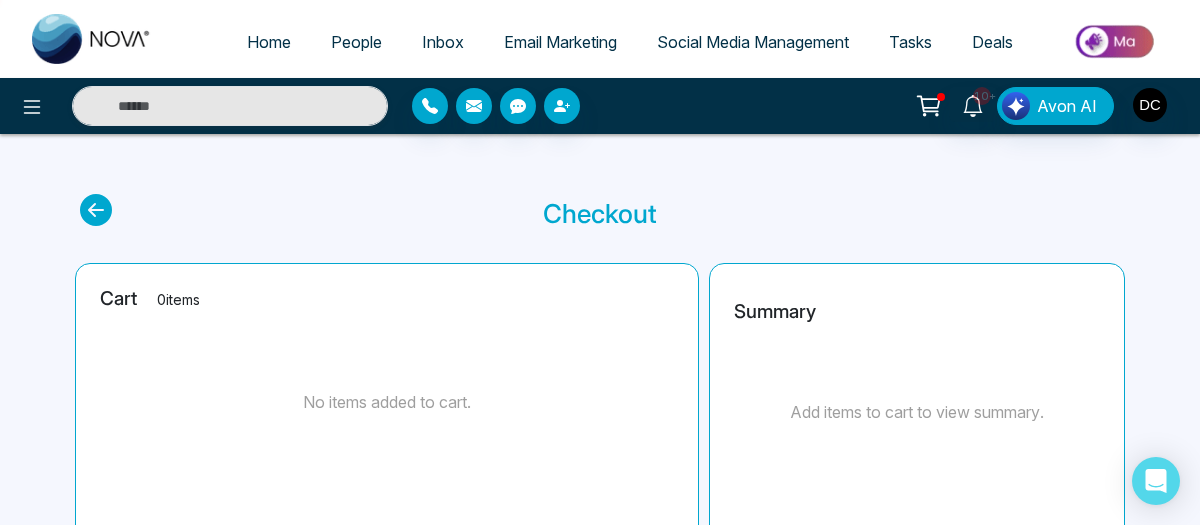 click 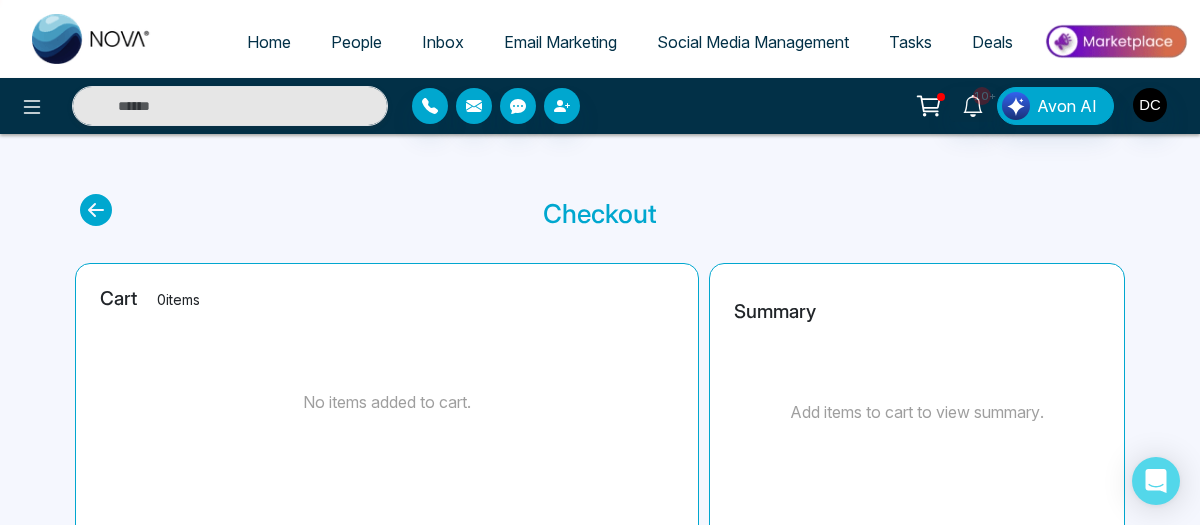 select on "*" 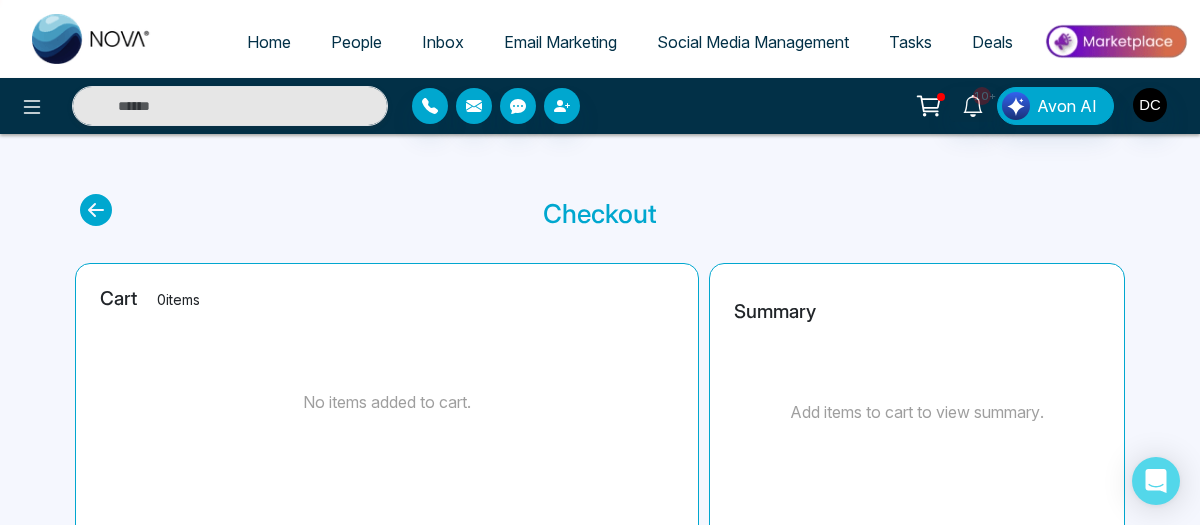 select on "*" 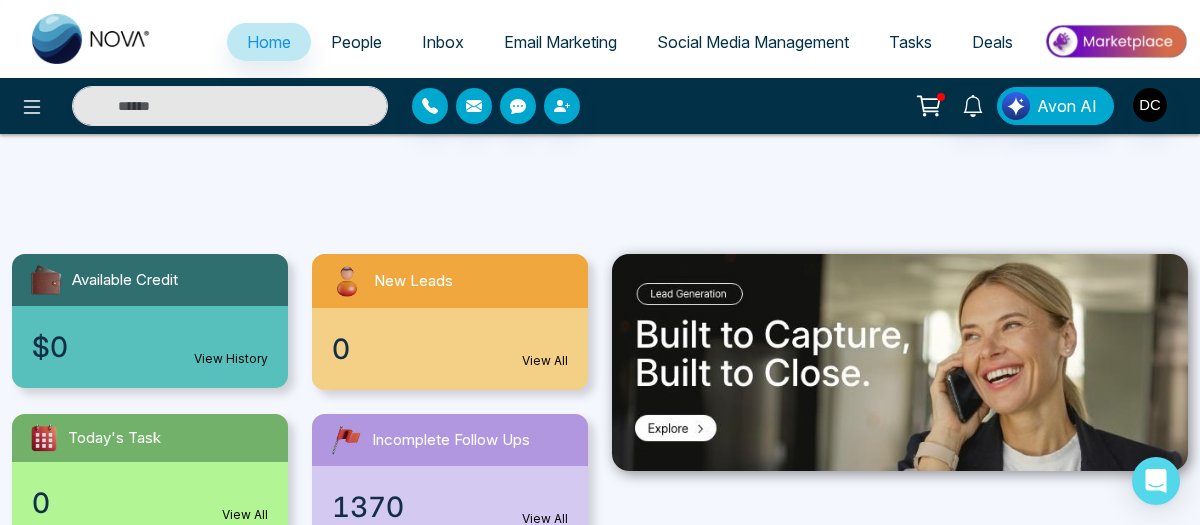 scroll, scrollTop: 300, scrollLeft: 0, axis: vertical 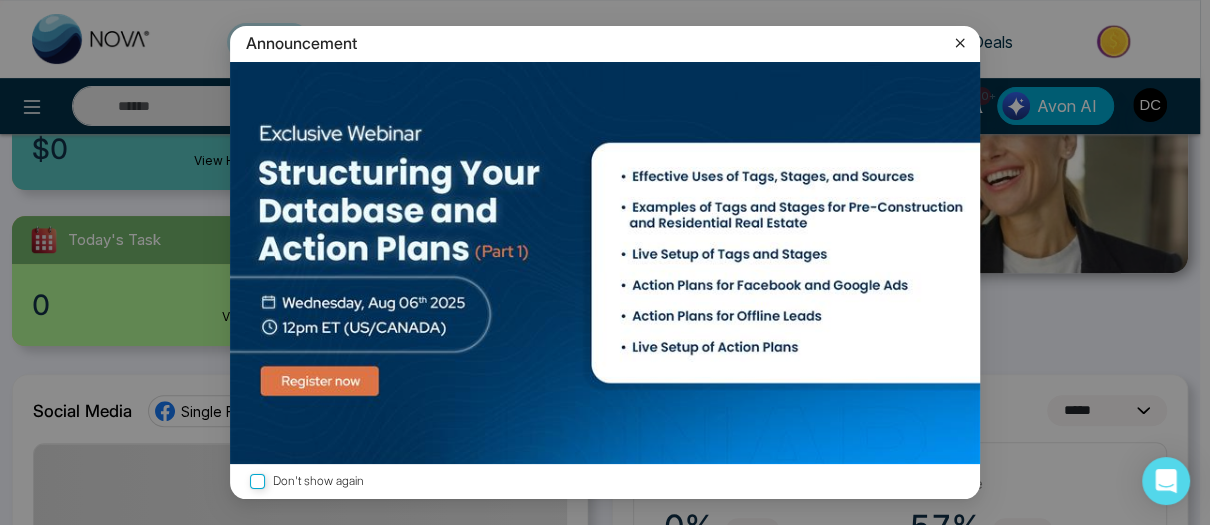 click 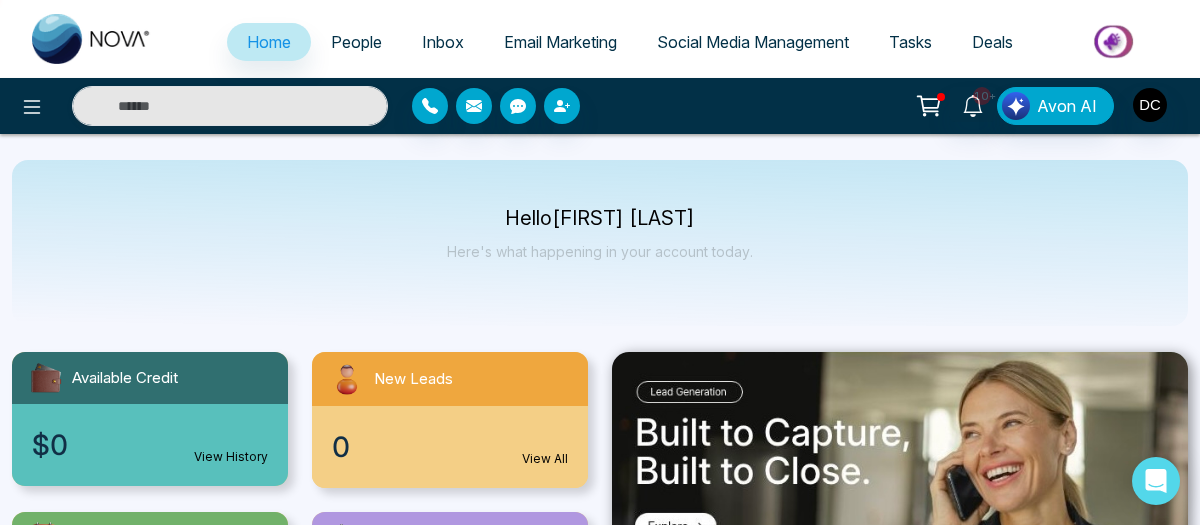scroll, scrollTop: 0, scrollLeft: 0, axis: both 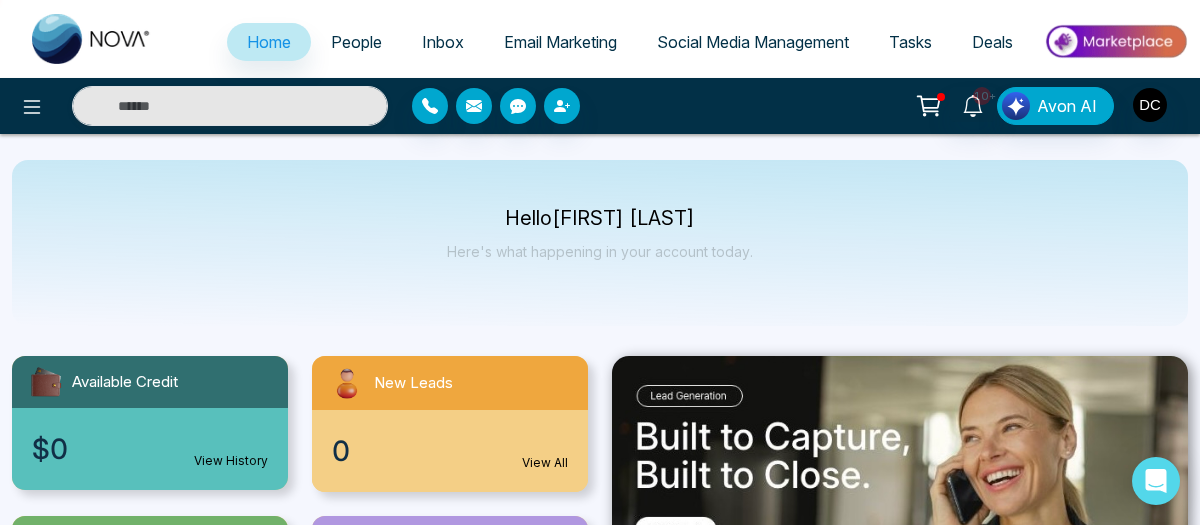 click at bounding box center (92, 39) 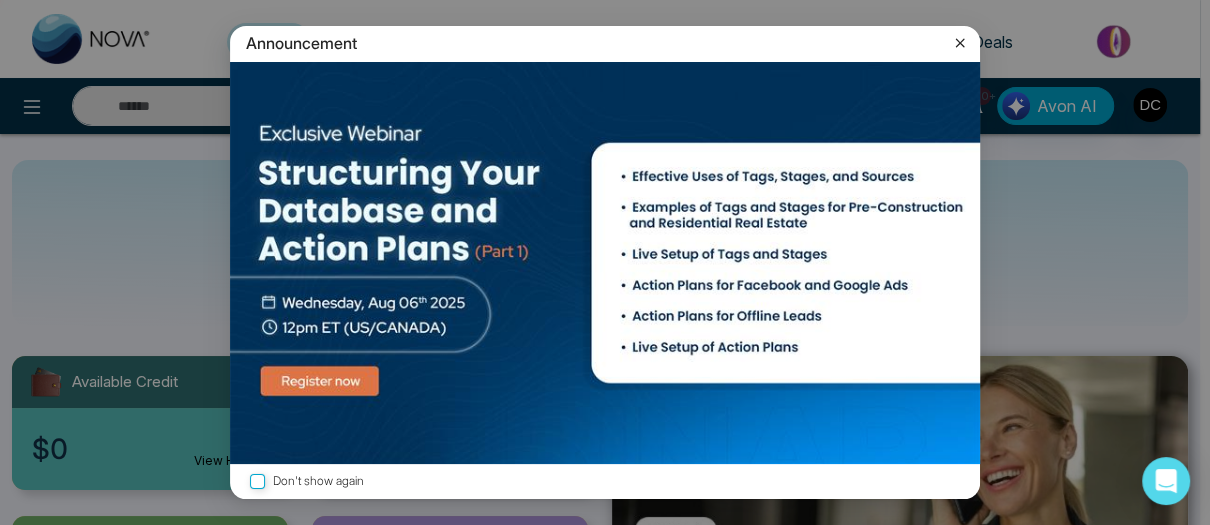 click 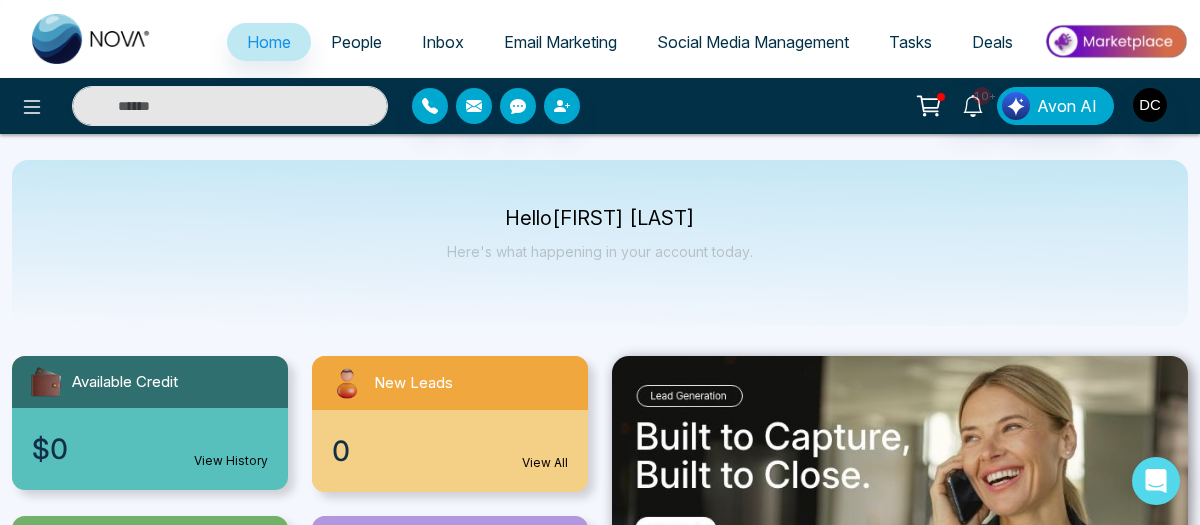 click on "Deals" at bounding box center (992, 42) 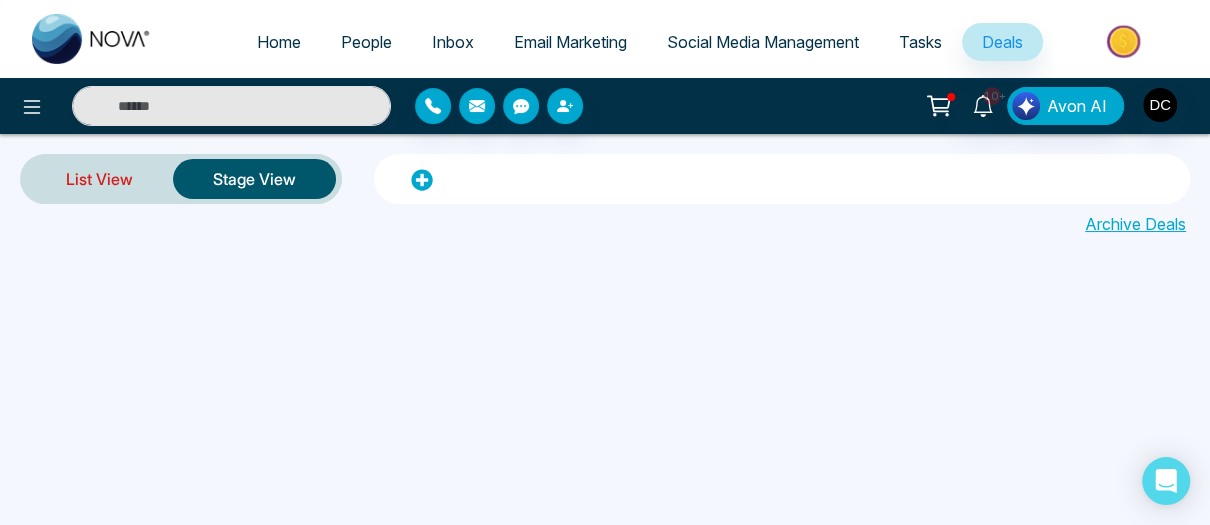 click on "List View" at bounding box center (99, 179) 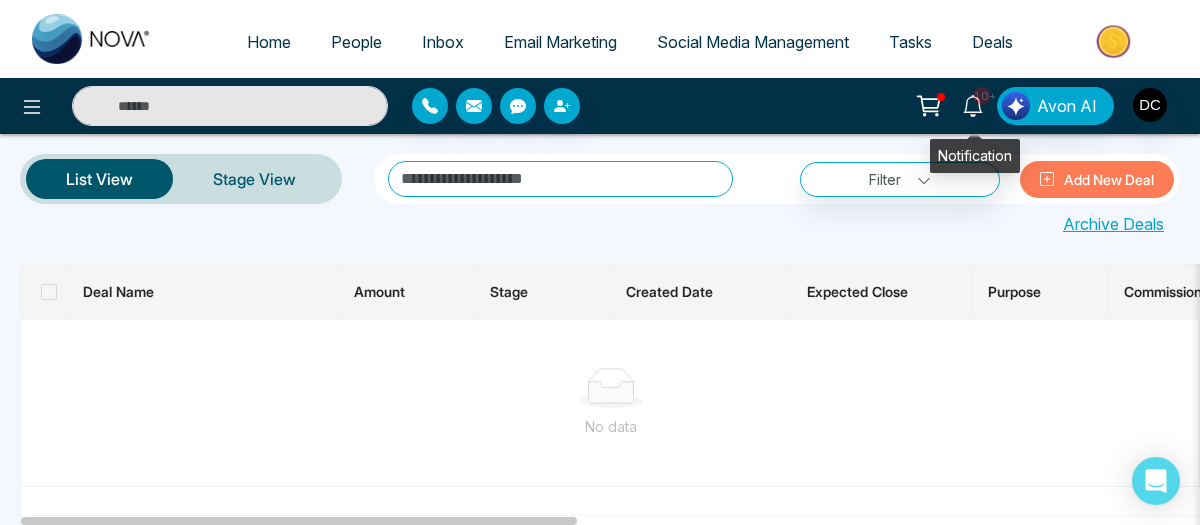 click on "10+" at bounding box center [982, 96] 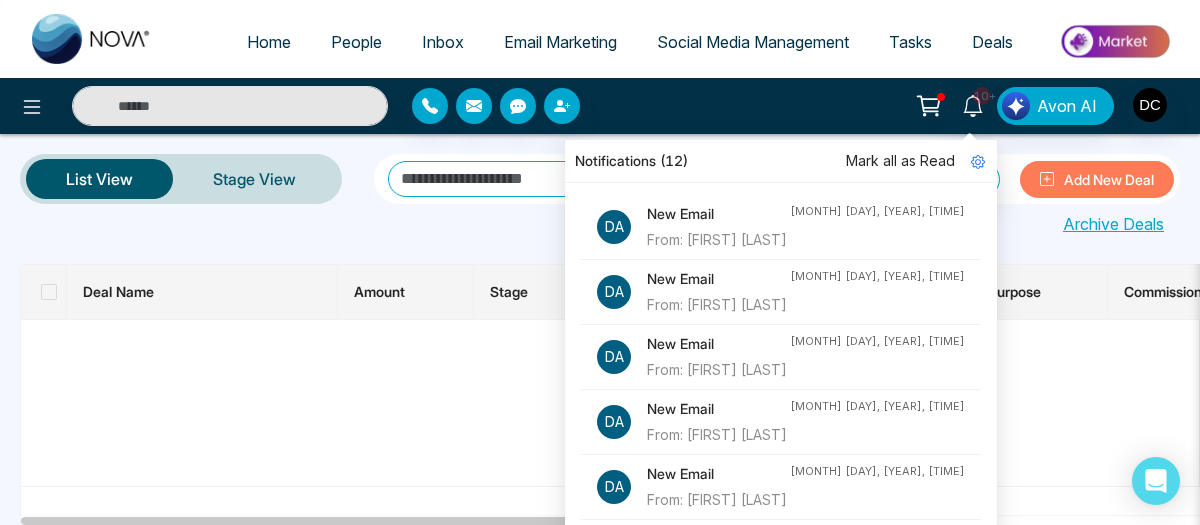 click at bounding box center (611, 388) 